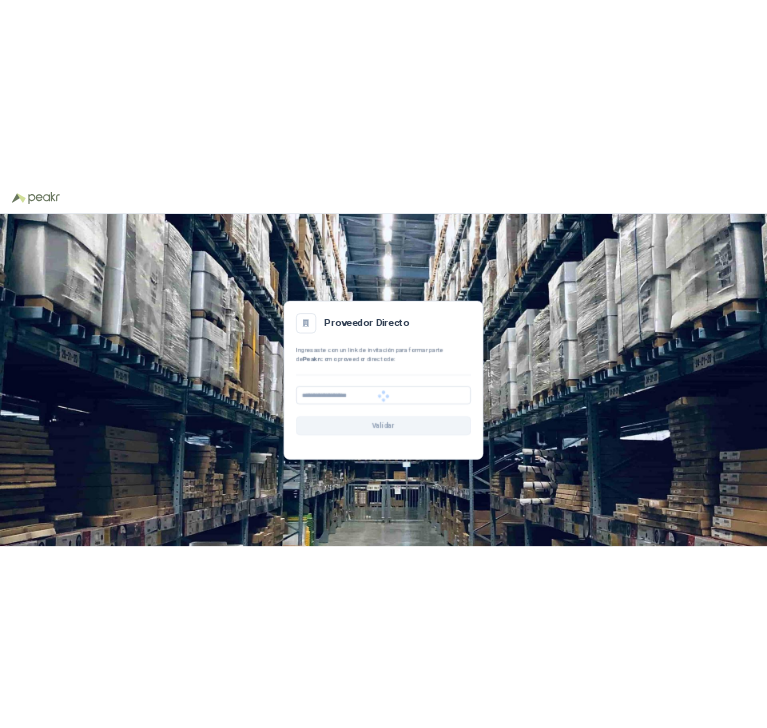 scroll, scrollTop: 0, scrollLeft: 0, axis: both 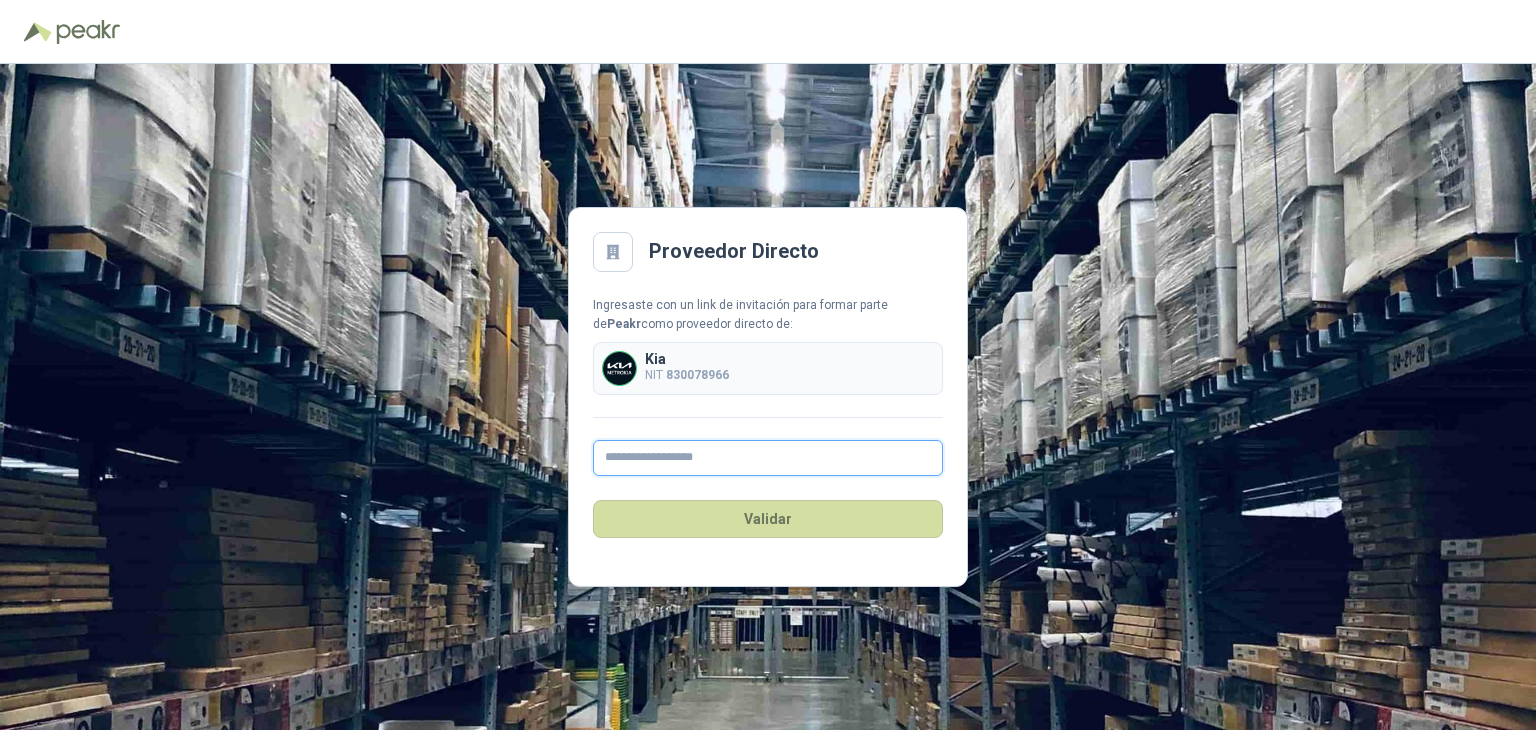 click at bounding box center (768, 458) 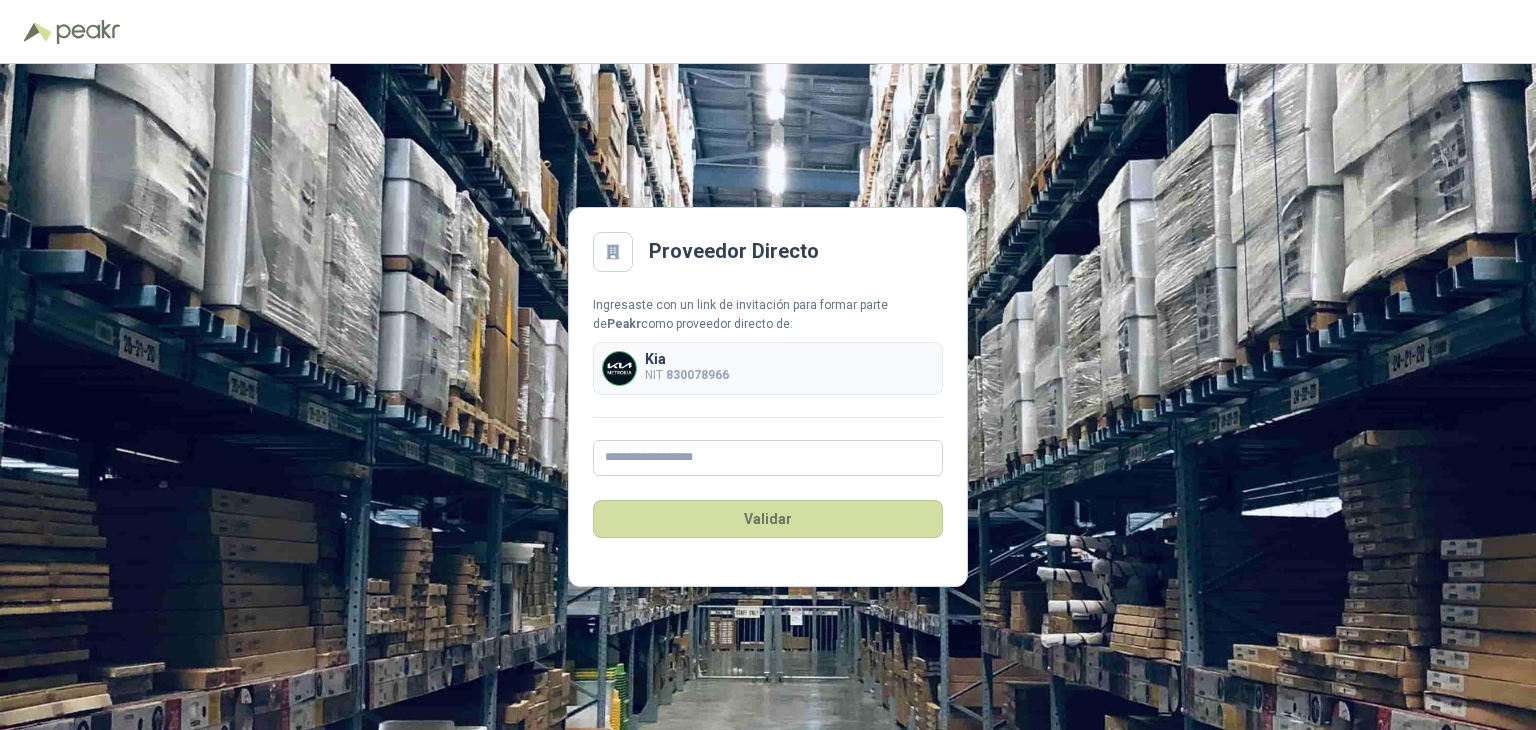 click on "Proveedor Directo Ingresaste con un link de invitación para formar parte de  Peakr  como proveedor directo de: Kia NIT   [NIT] Validar" at bounding box center [768, 397] 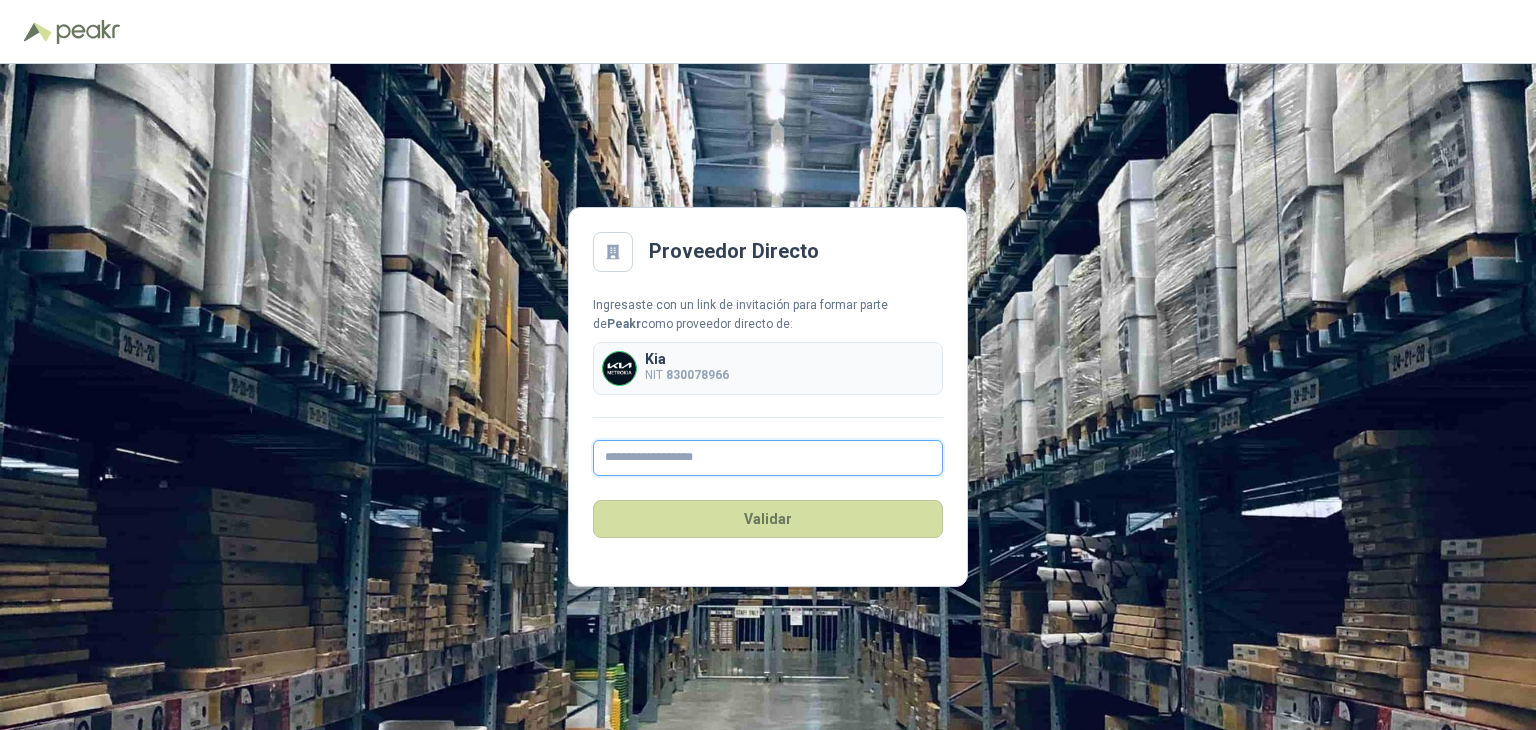 paste on "**********" 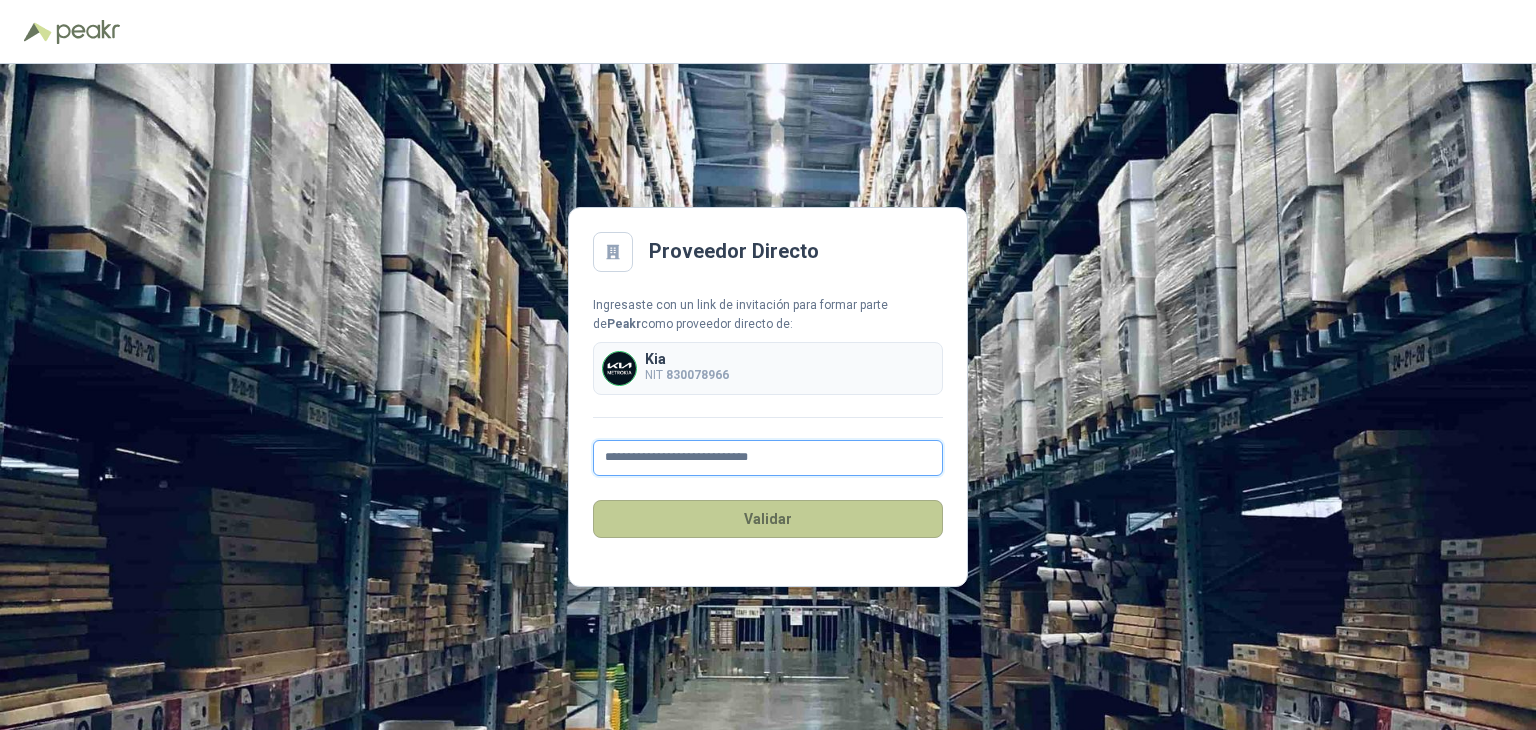 type on "**********" 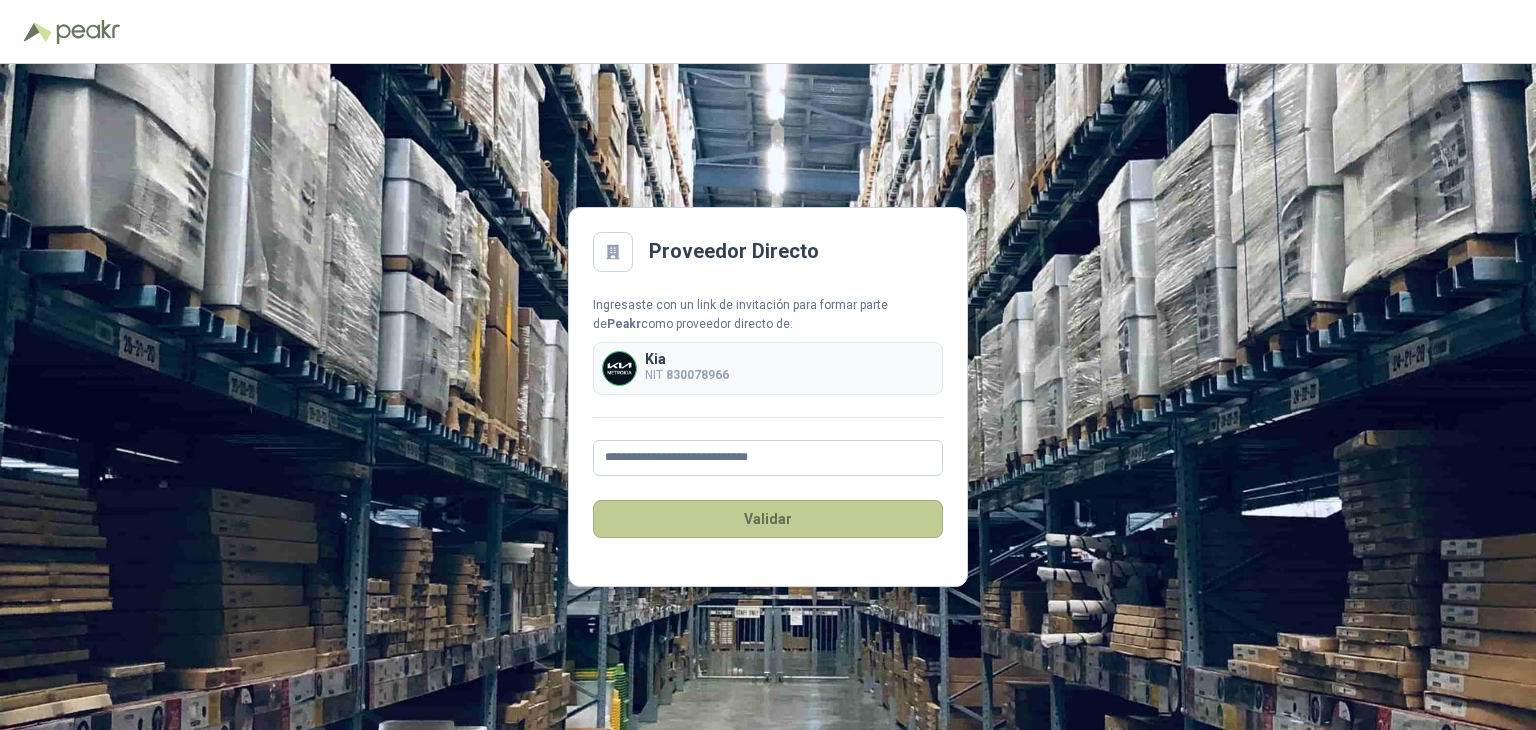 click on "Validar" at bounding box center (768, 519) 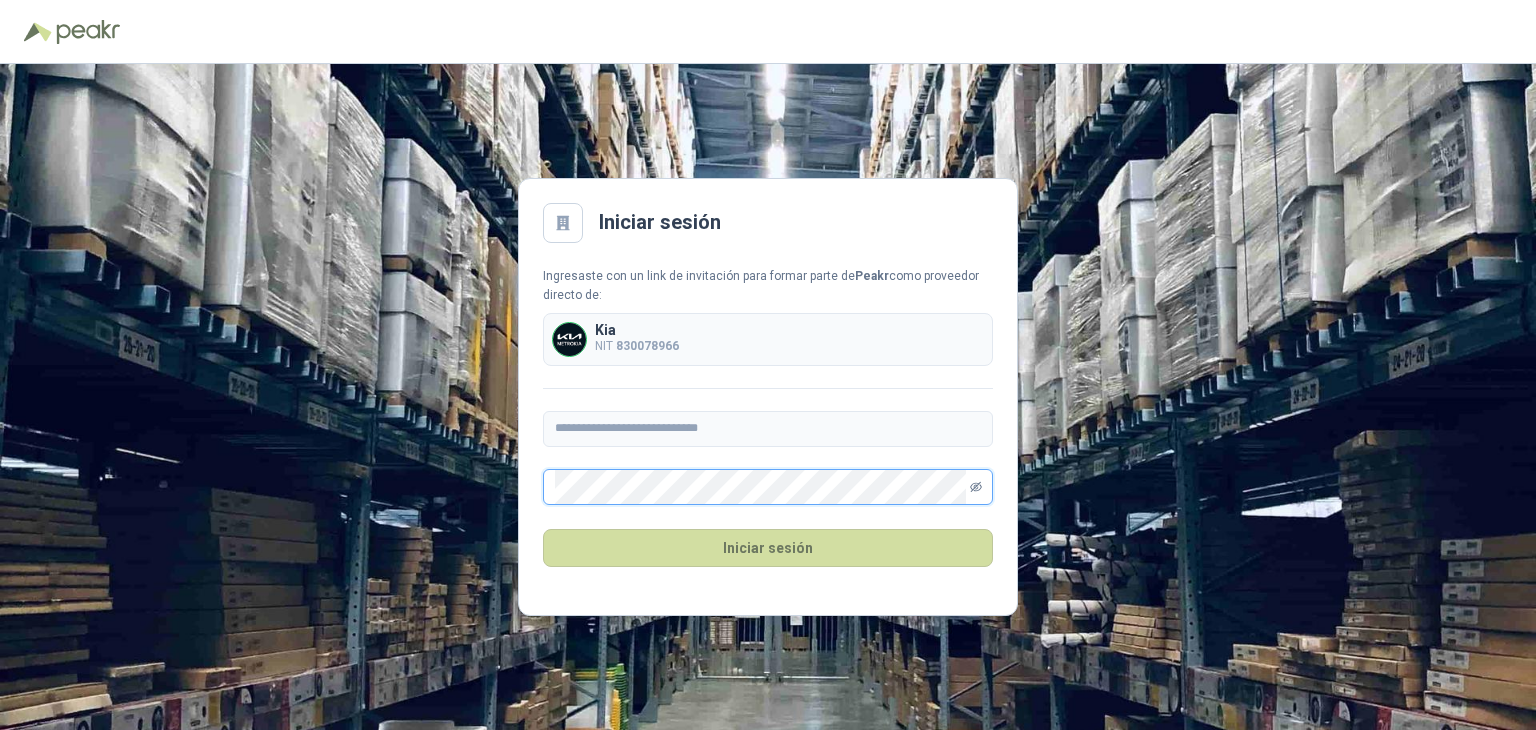 click 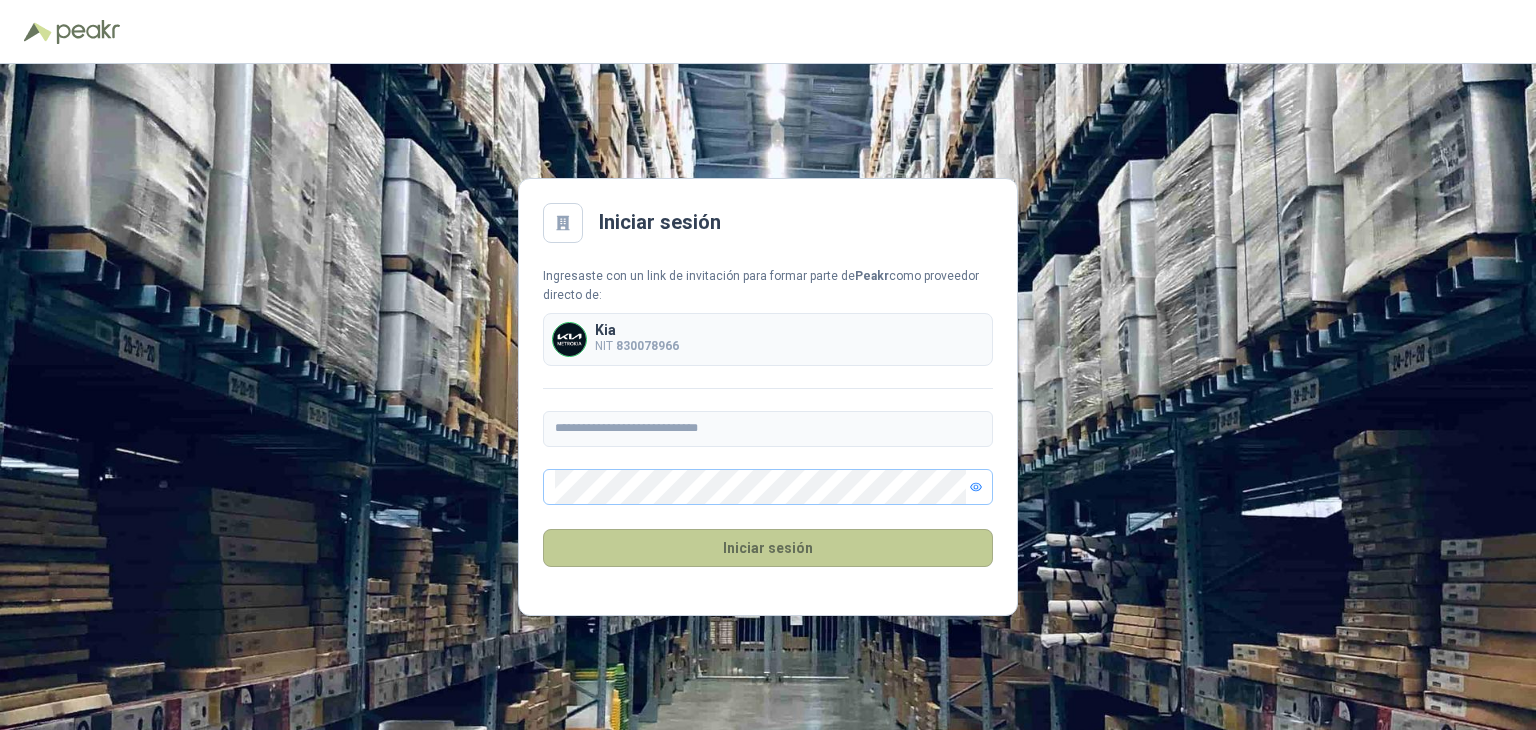 click on "Iniciar sesión" at bounding box center (768, 548) 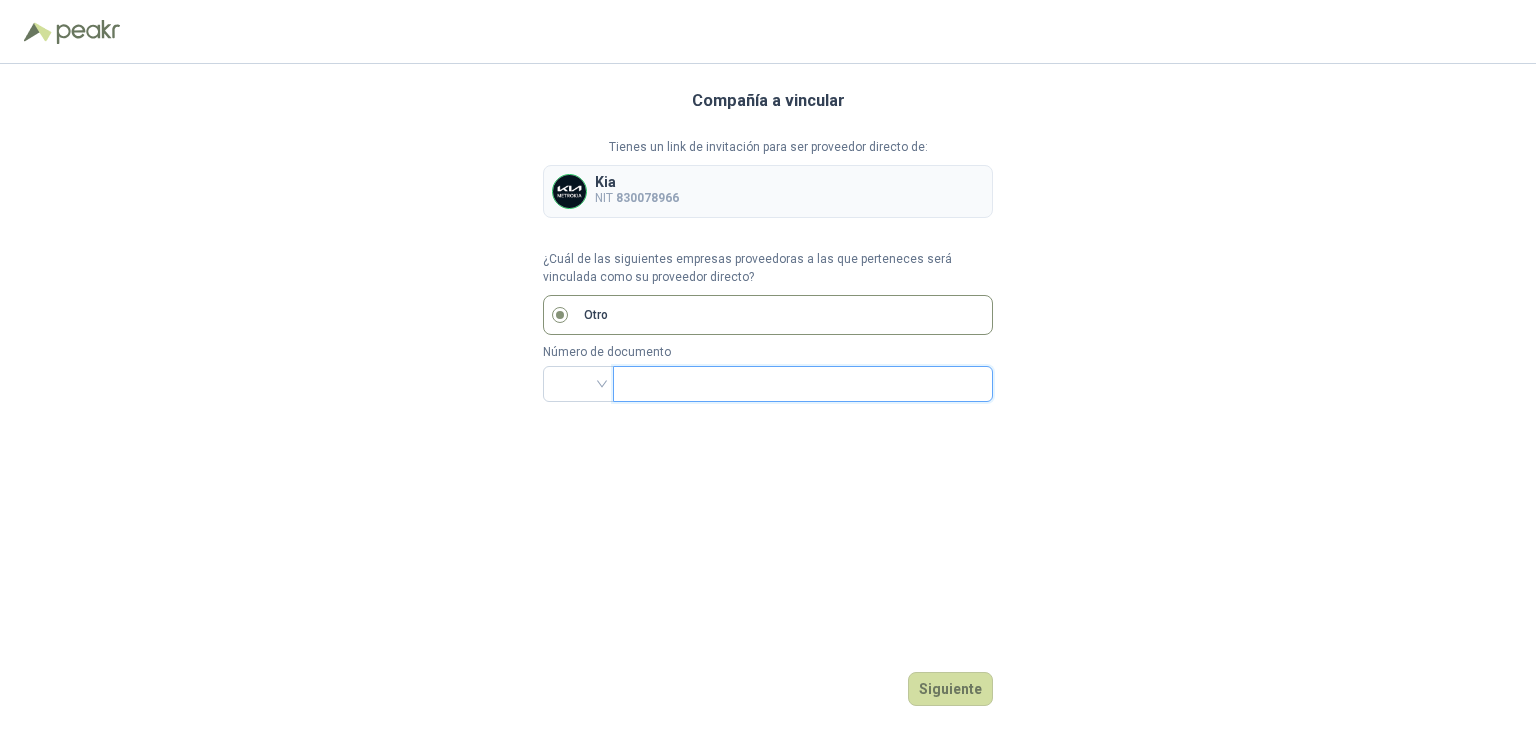 click at bounding box center (801, 384) 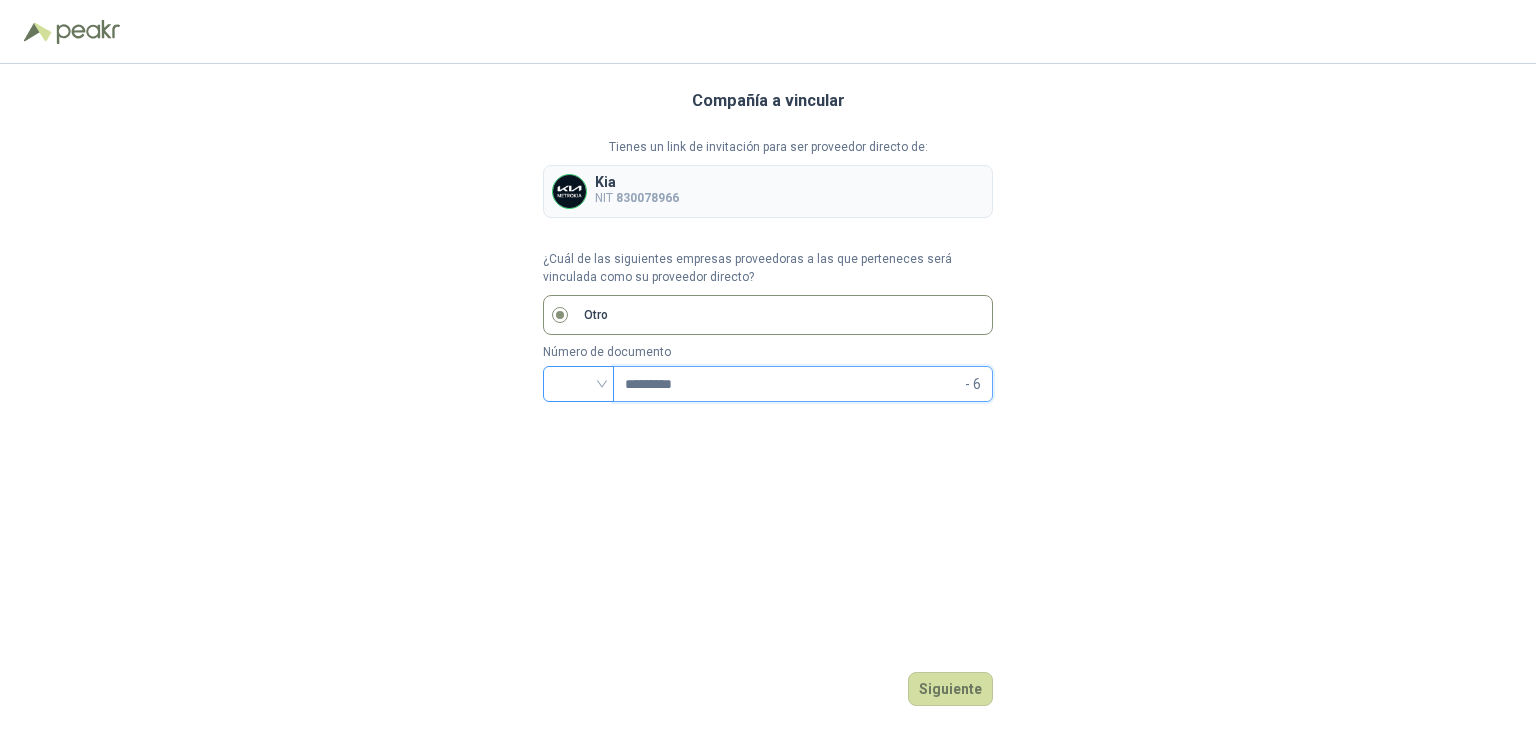 click at bounding box center (578, 384) 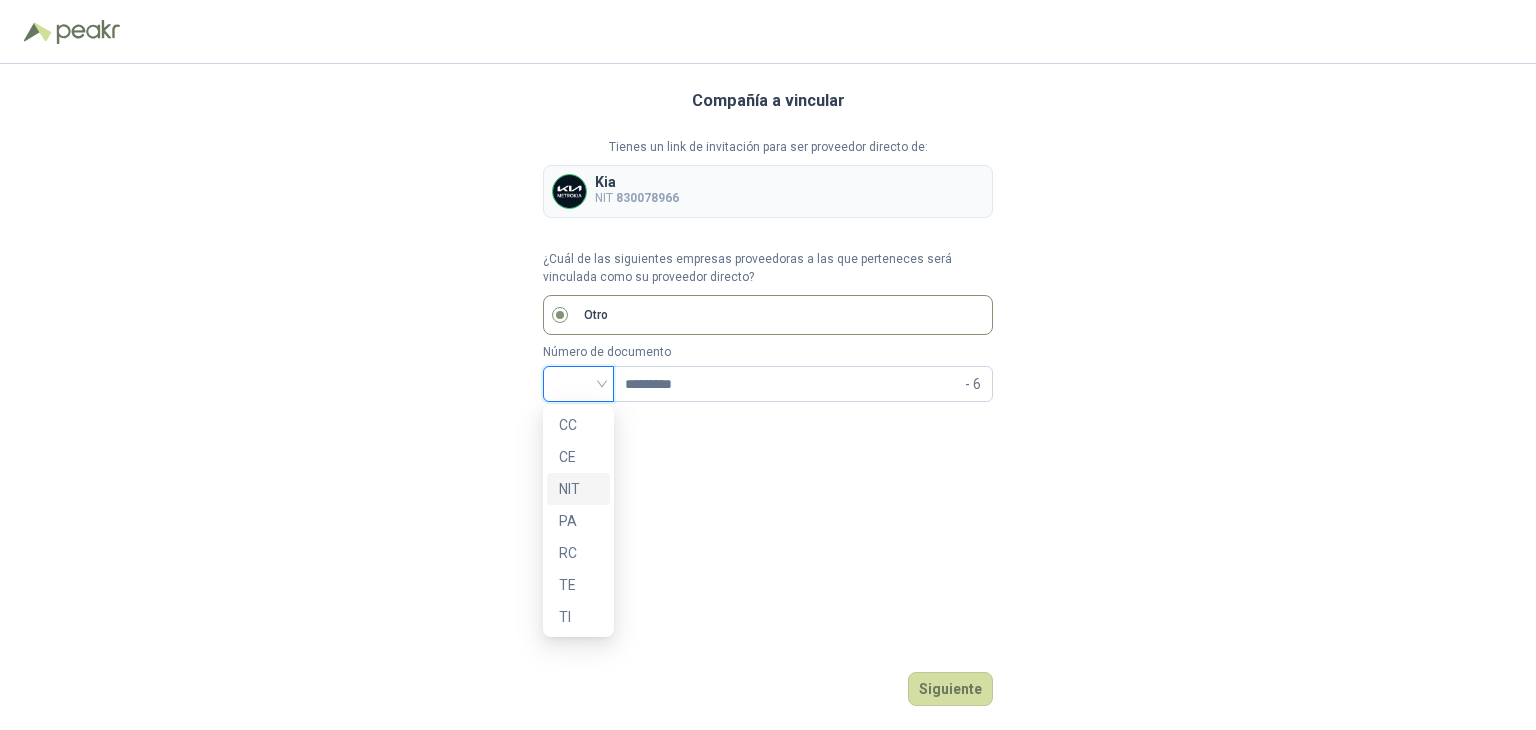 click on "NIT" at bounding box center (578, 489) 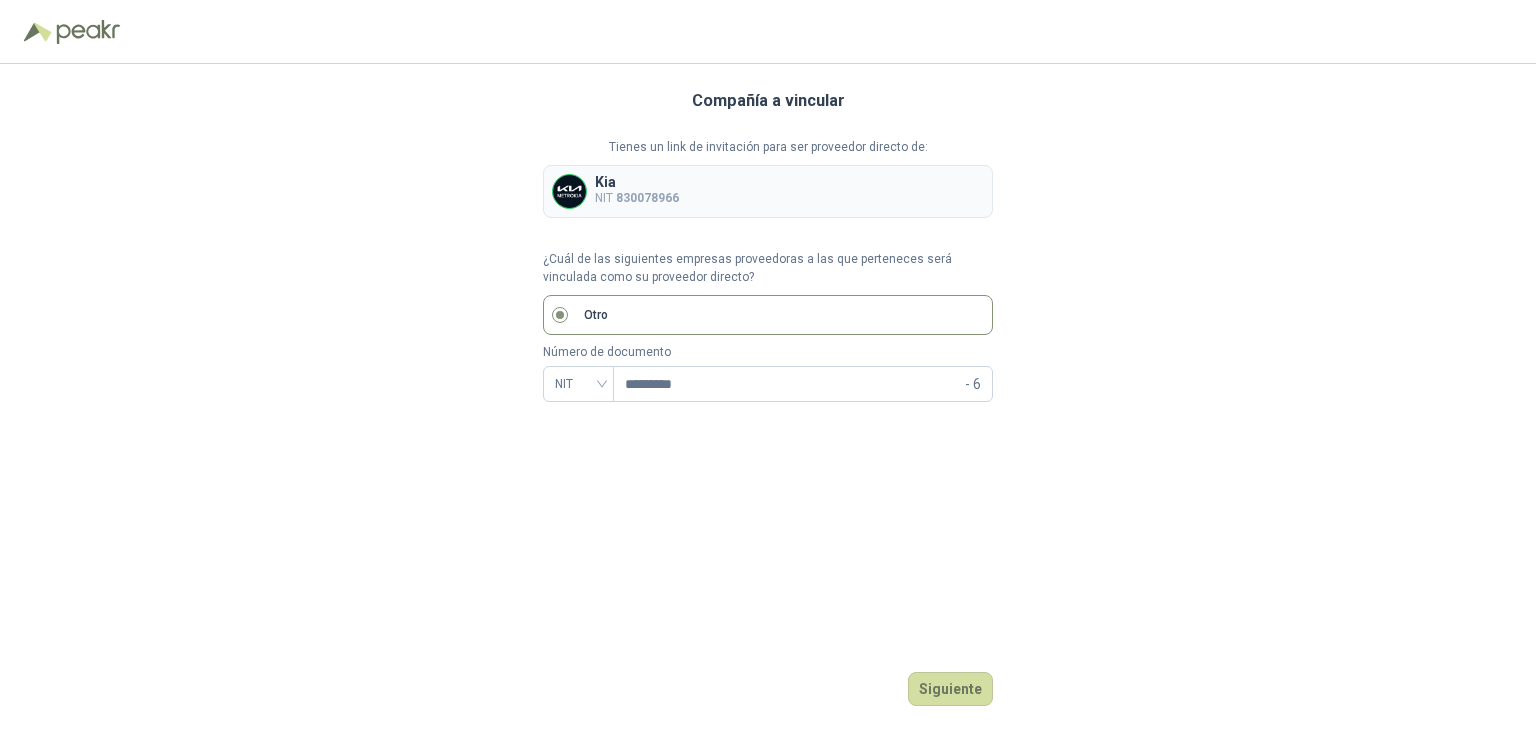 click on "Compañía a vincular Tienes un link de invitación para ser proveedor directo de: Kia NIT   [NIT] ¿Cuál de las siguientes empresas proveedoras a las que perteneces será vinculada como su proveedor directo? Otro Número de documento NIT ********* - 6 Siguiente" at bounding box center (768, 397) 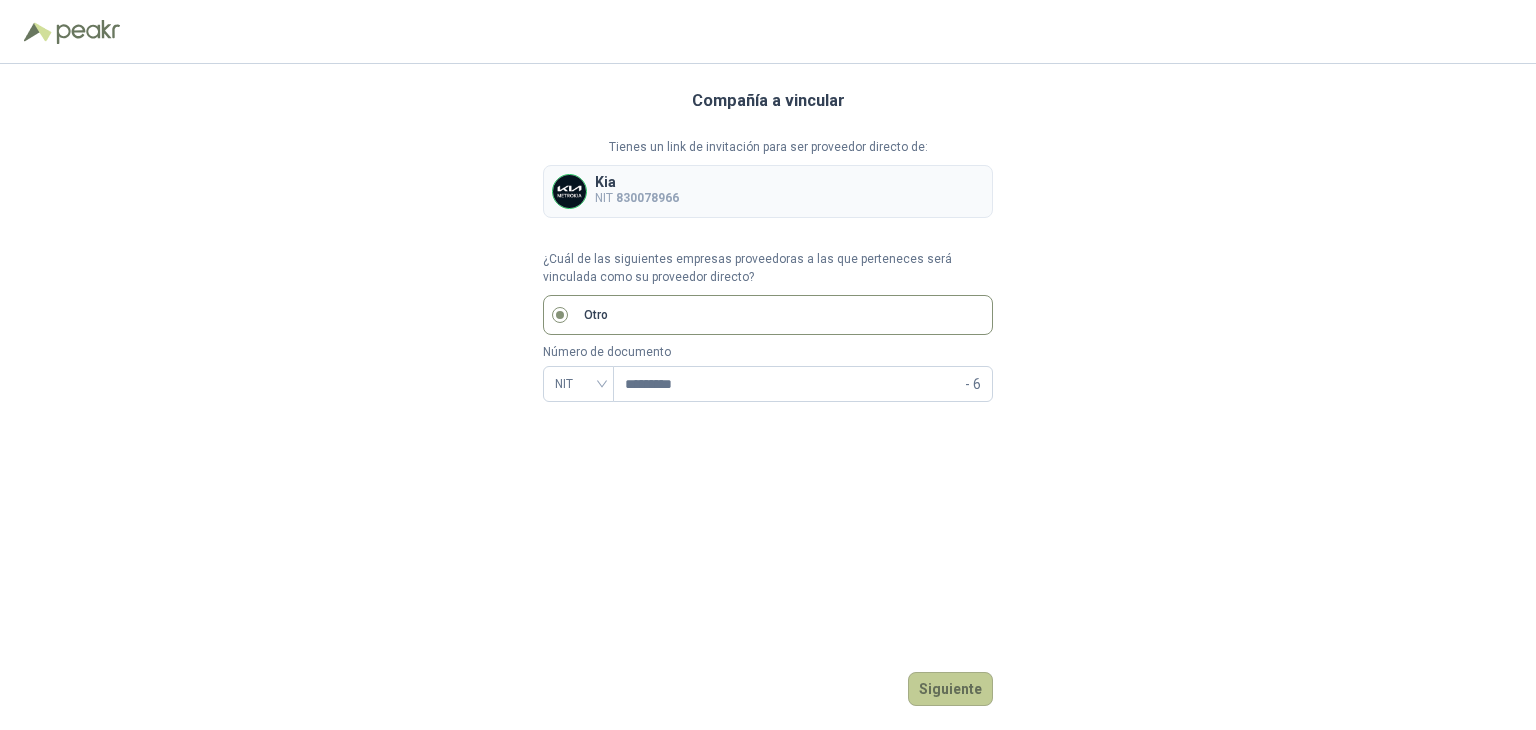 click on "Siguiente" at bounding box center [950, 689] 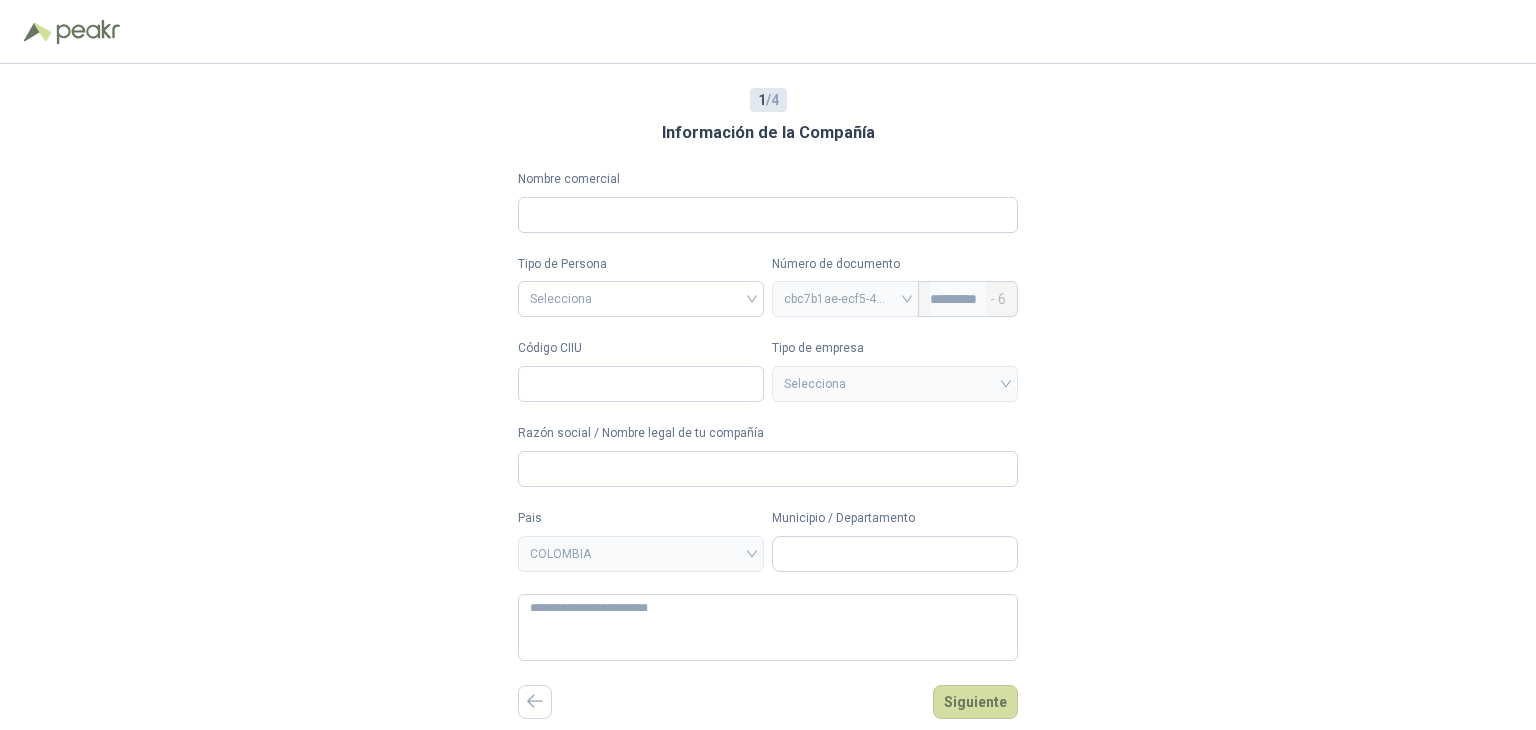type 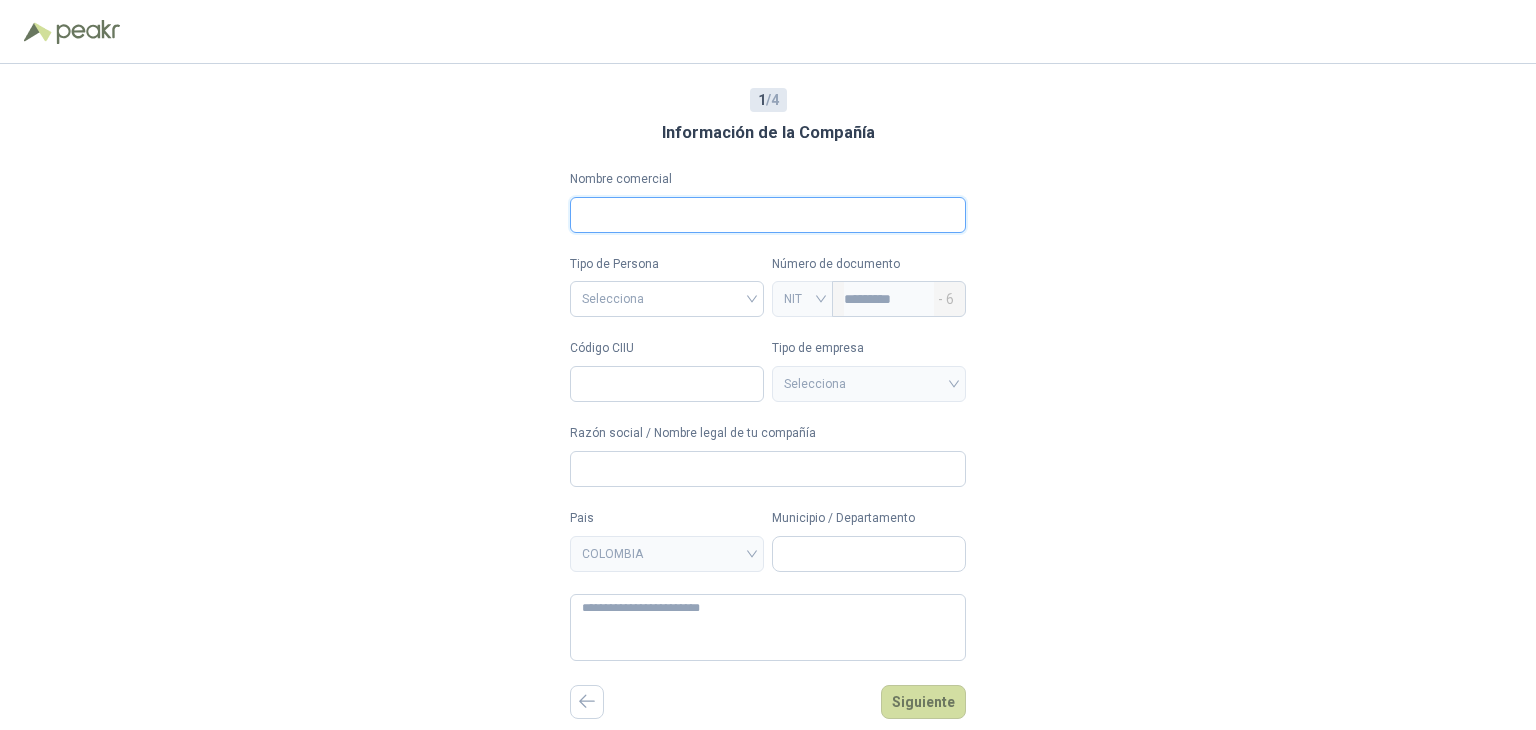 click on "Nombre comercial" at bounding box center [768, 215] 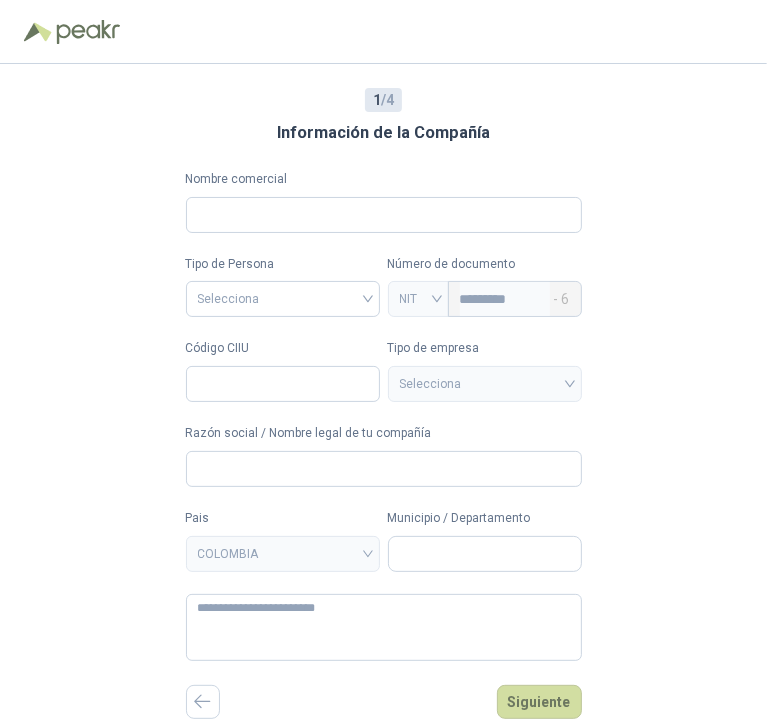click on "1 / 4 Información de la Compañía Nombre comercial Tipo de Persona Selecciona Número de documento NIT ********* - 6 Código CIIU Tipo de empresa Selecciona Razón social / Nombre legal de tu compañía Pais COLOMBIA Municipio / Departamento Siguiente" at bounding box center [384, 396] 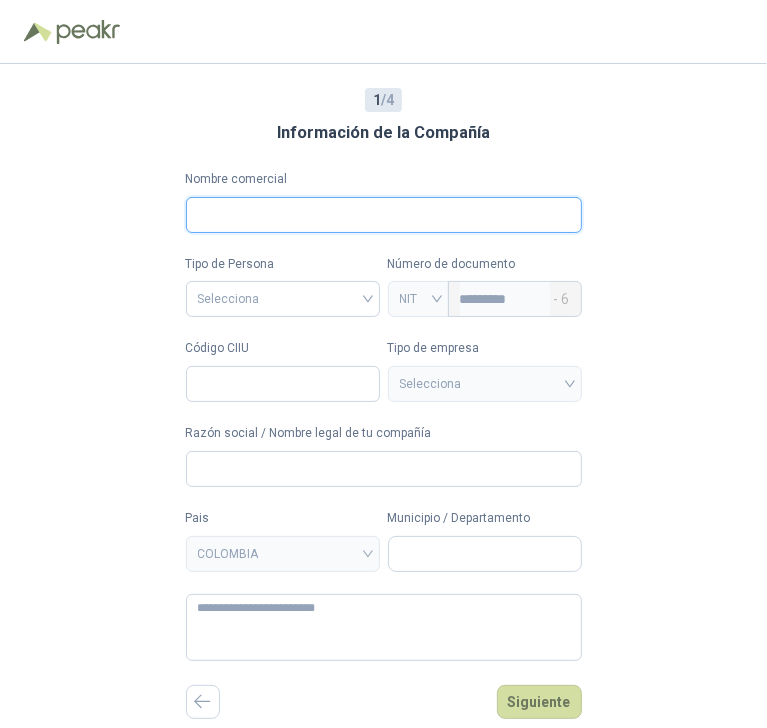 click on "Nombre comercial" at bounding box center [384, 215] 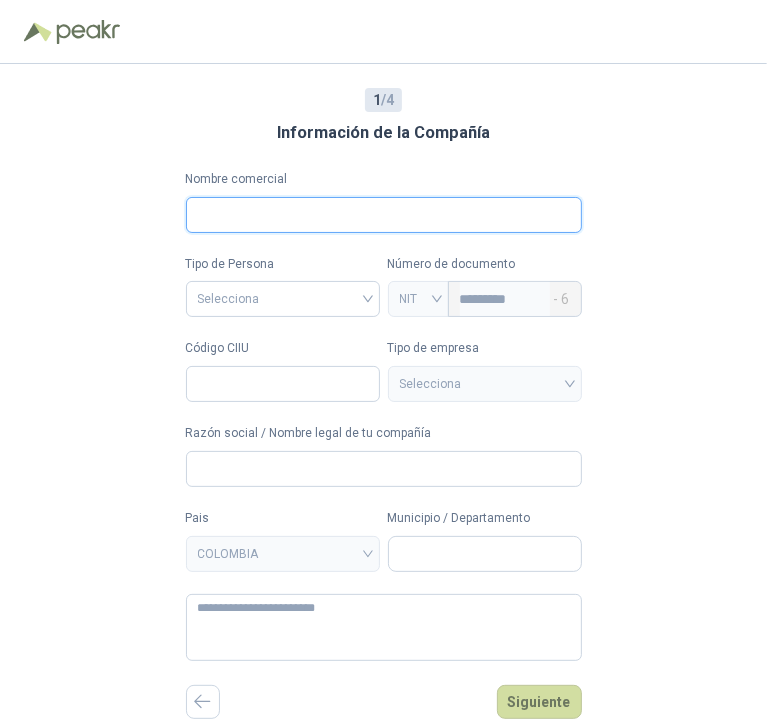 paste on "**********" 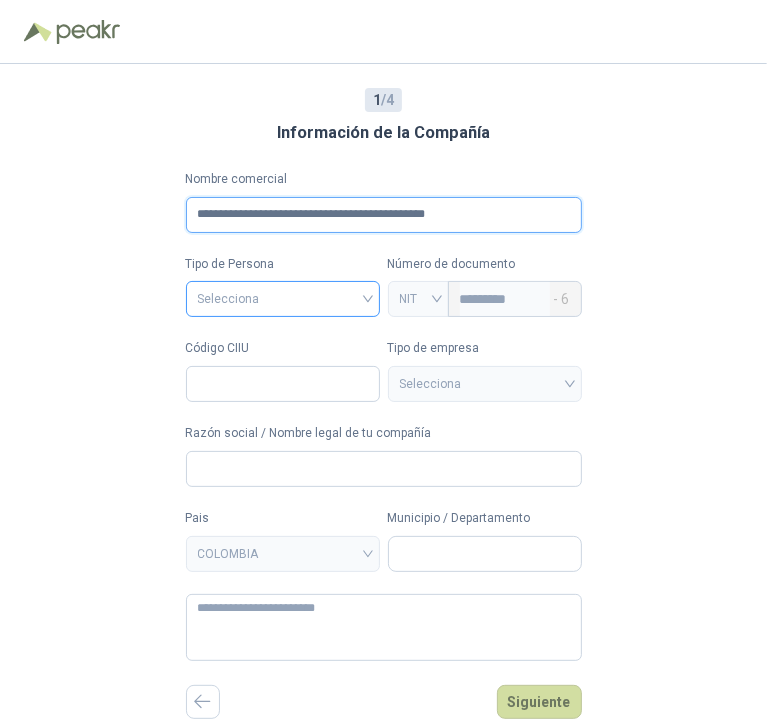 type on "**********" 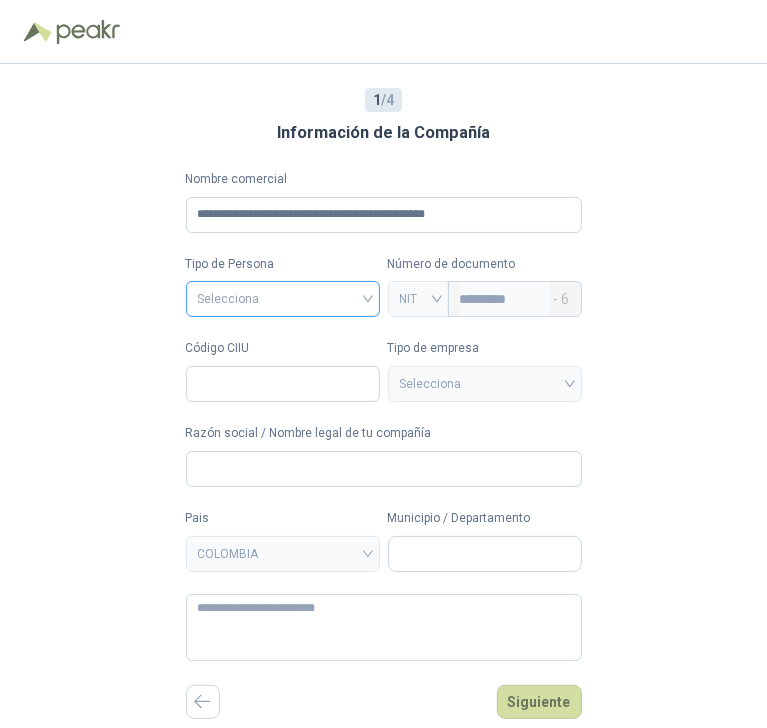 click at bounding box center (283, 297) 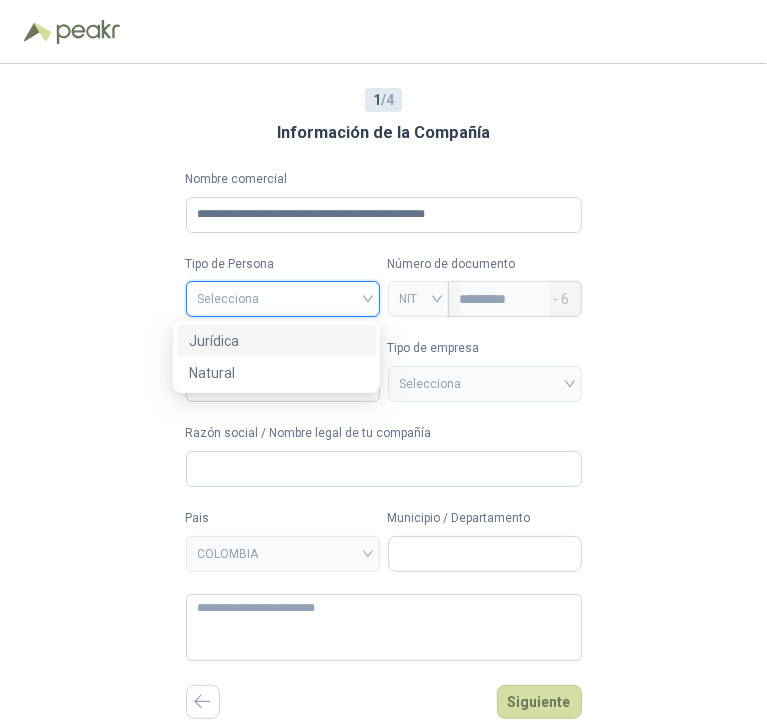 click on "Jurídica" at bounding box center (276, 341) 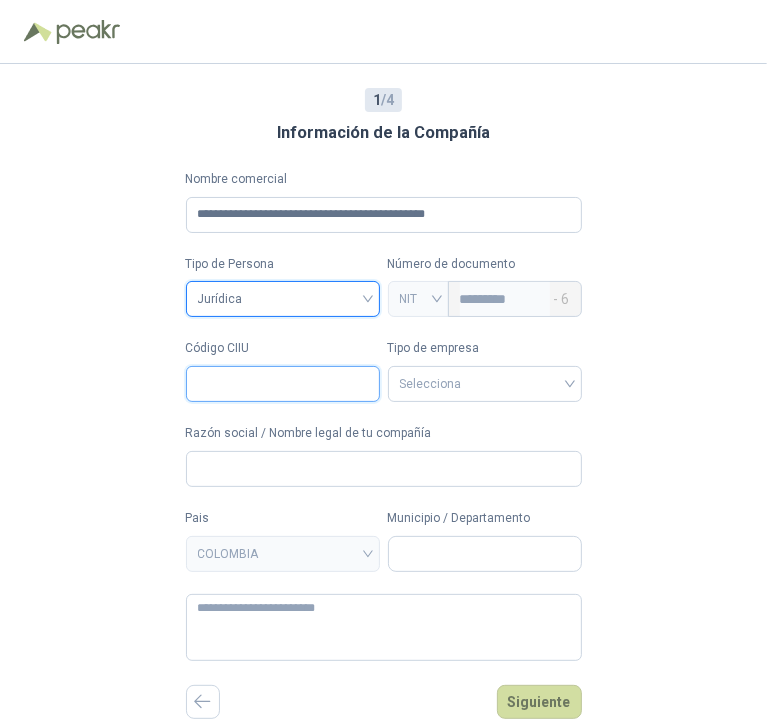 click on "Código CIIU" at bounding box center [283, 384] 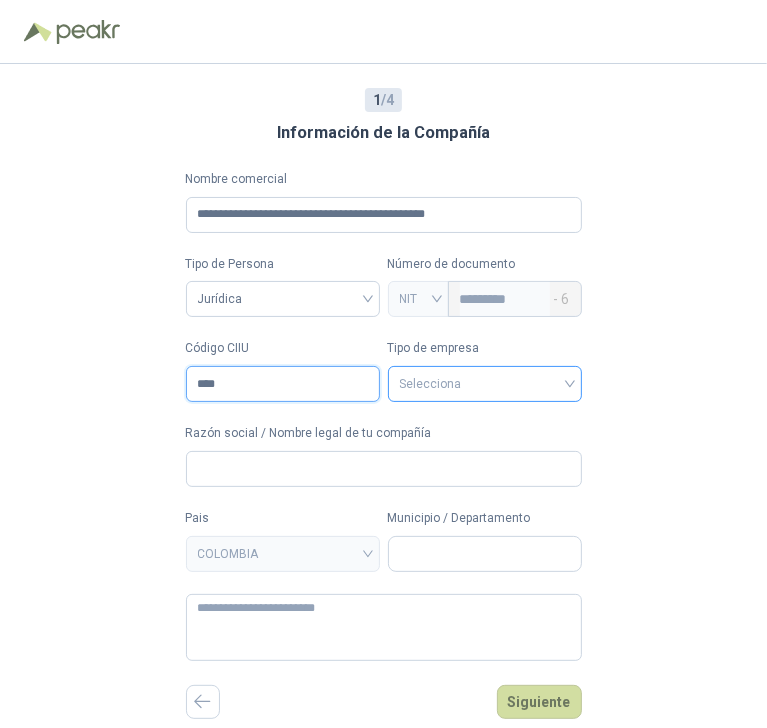 type on "****" 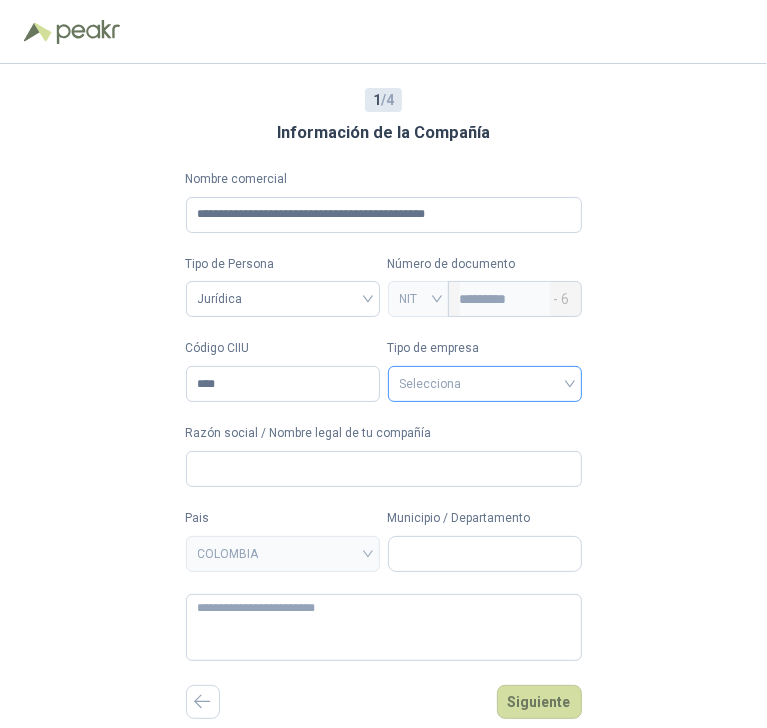 click at bounding box center (485, 382) 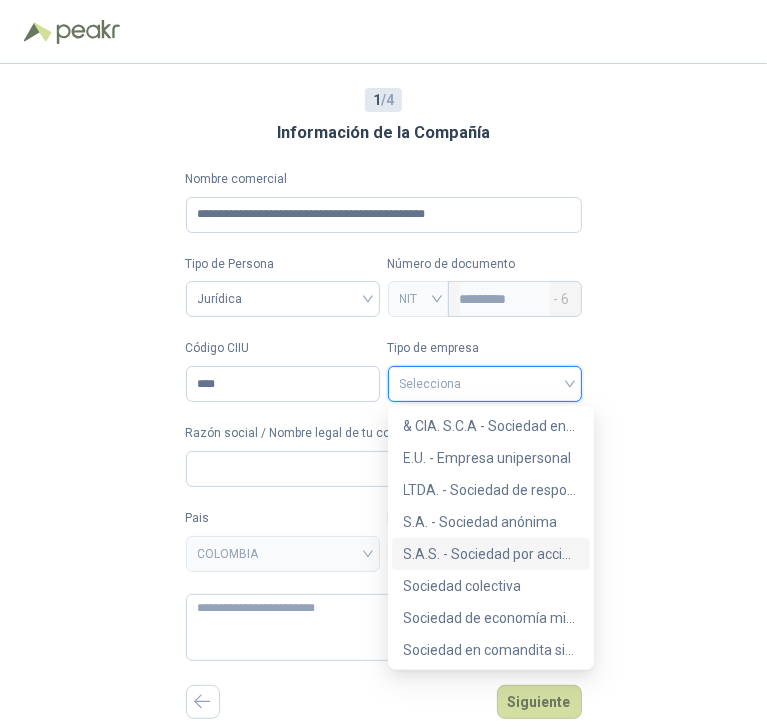 click on "S.A.S. - Sociedad por acciones simplificada" at bounding box center [491, 554] 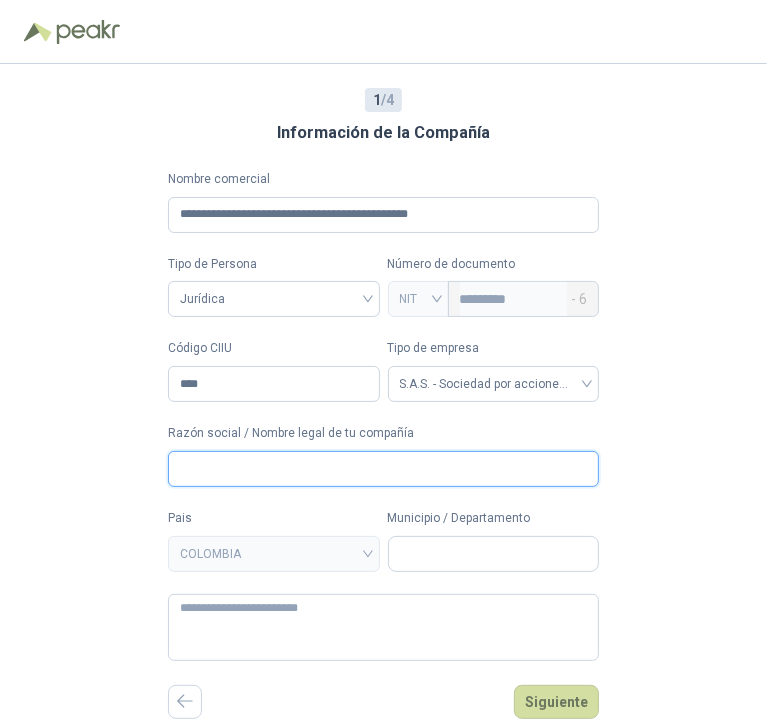 click on "Razón social / Nombre legal de tu compañía" at bounding box center [383, 469] 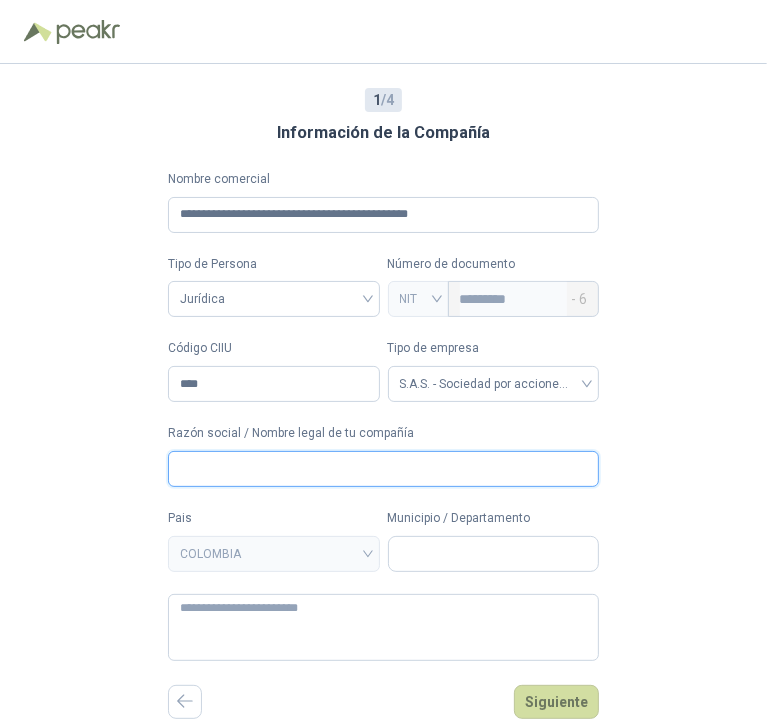 paste on "**********" 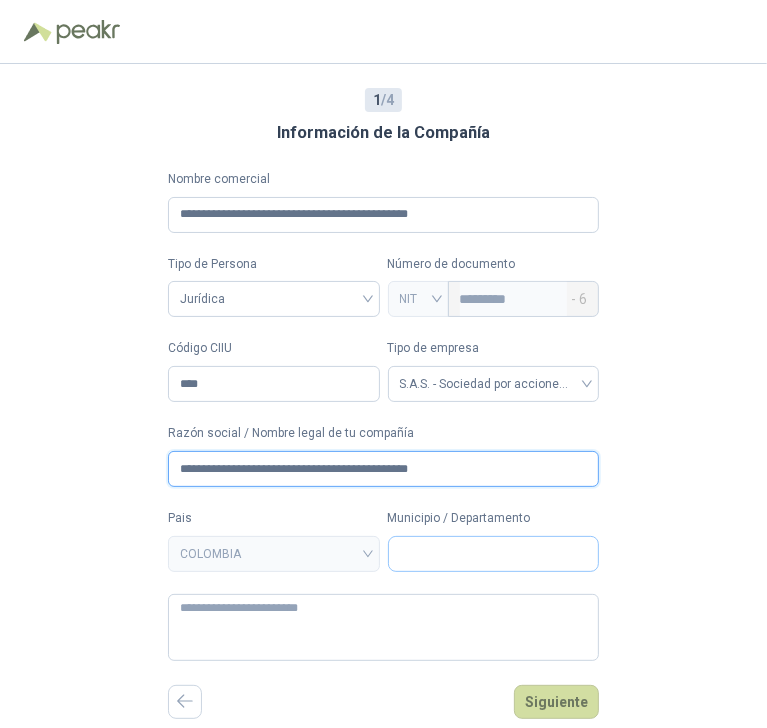 type on "**********" 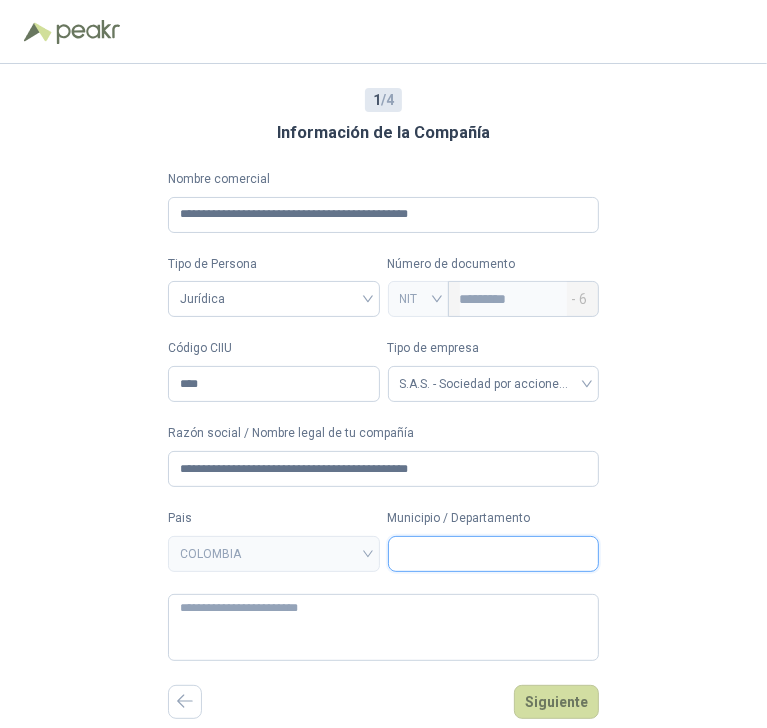 click on "Municipio / Departamento" at bounding box center [494, 554] 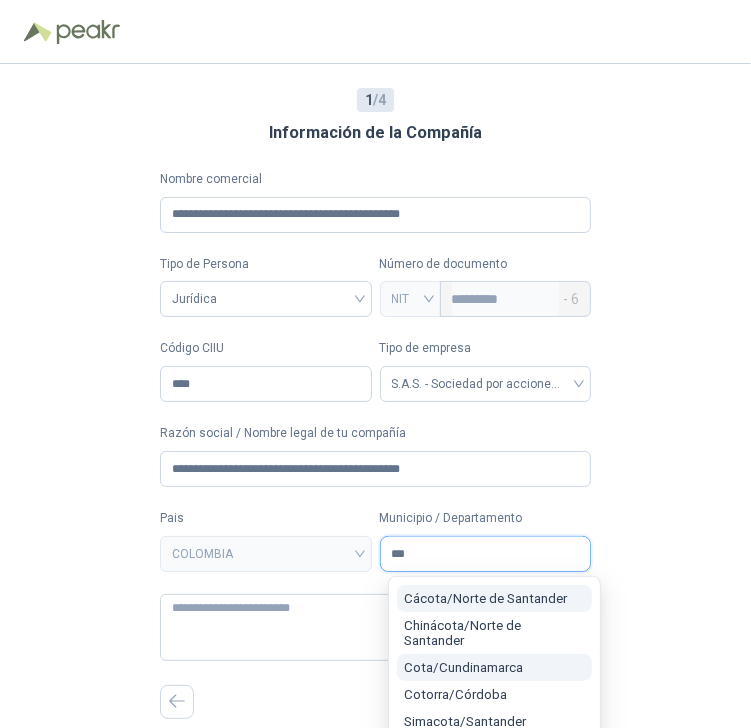 type on "***" 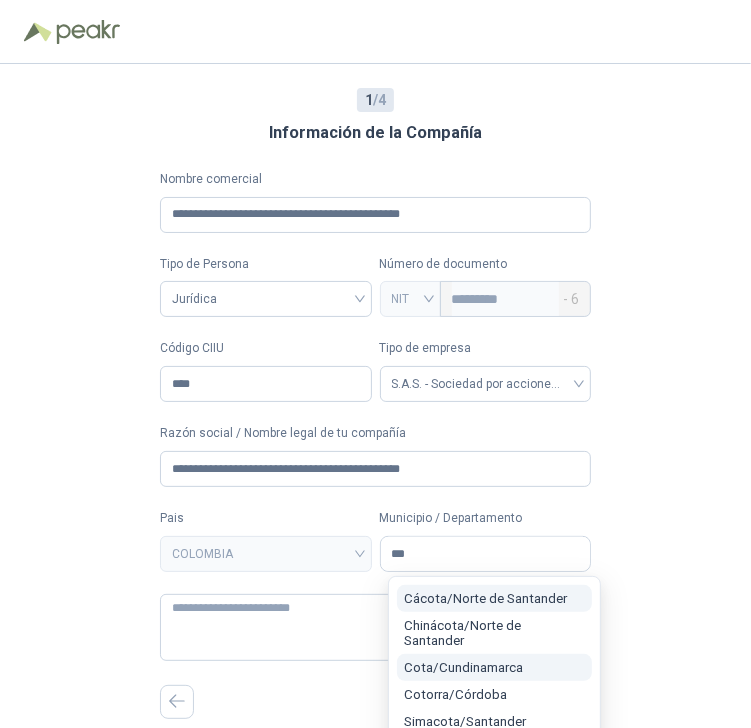 click on "Cota  /  Cundinamarca" at bounding box center (464, 667) 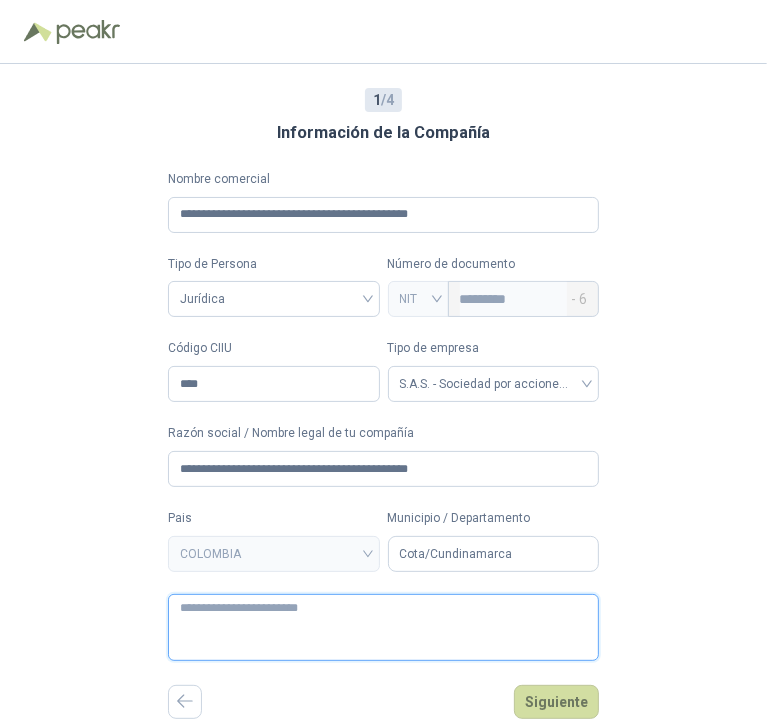 click at bounding box center [383, 627] 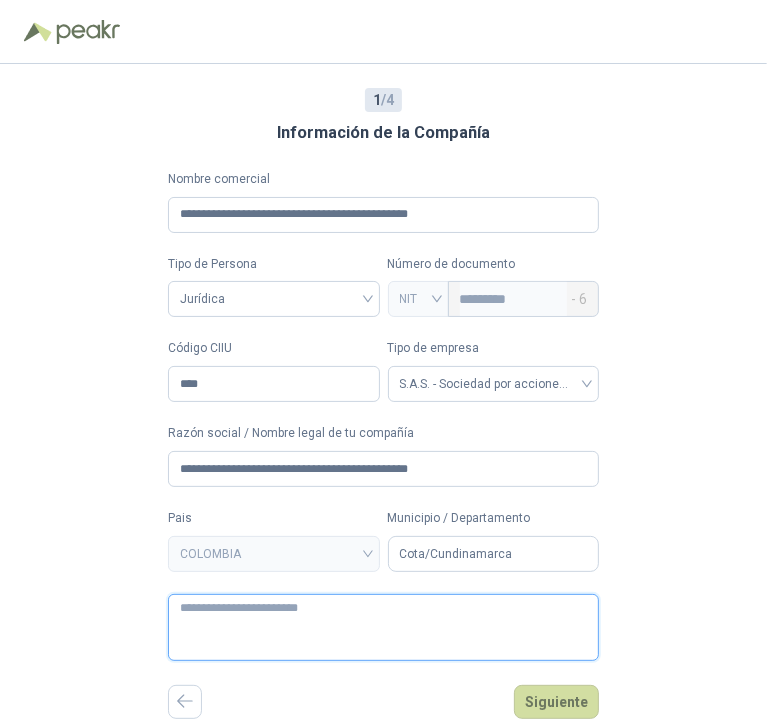 paste on "**********" 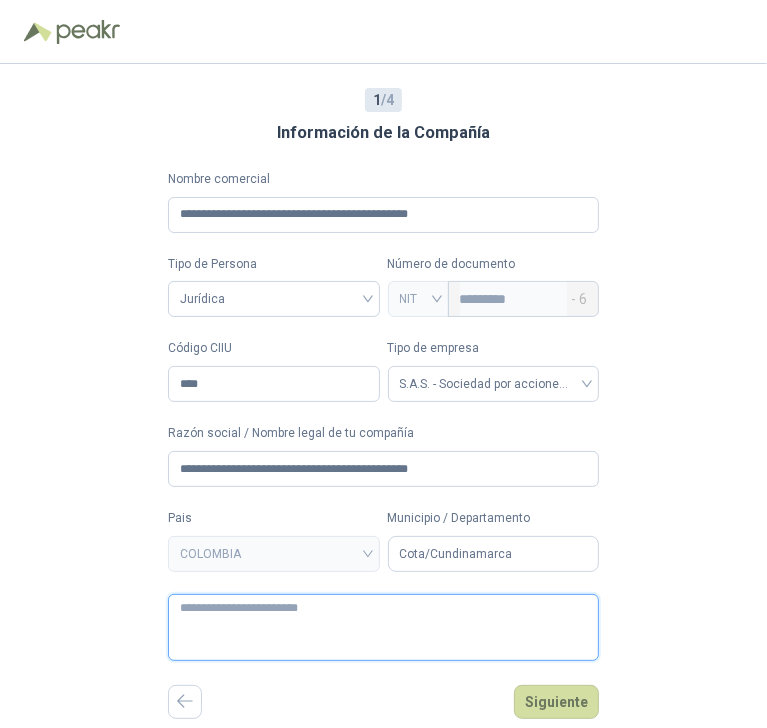 type 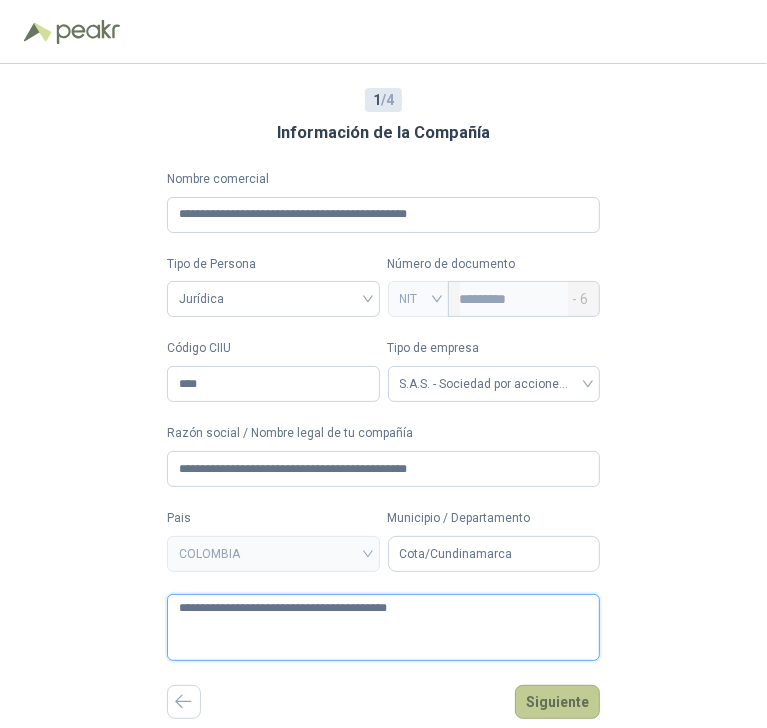 type on "**********" 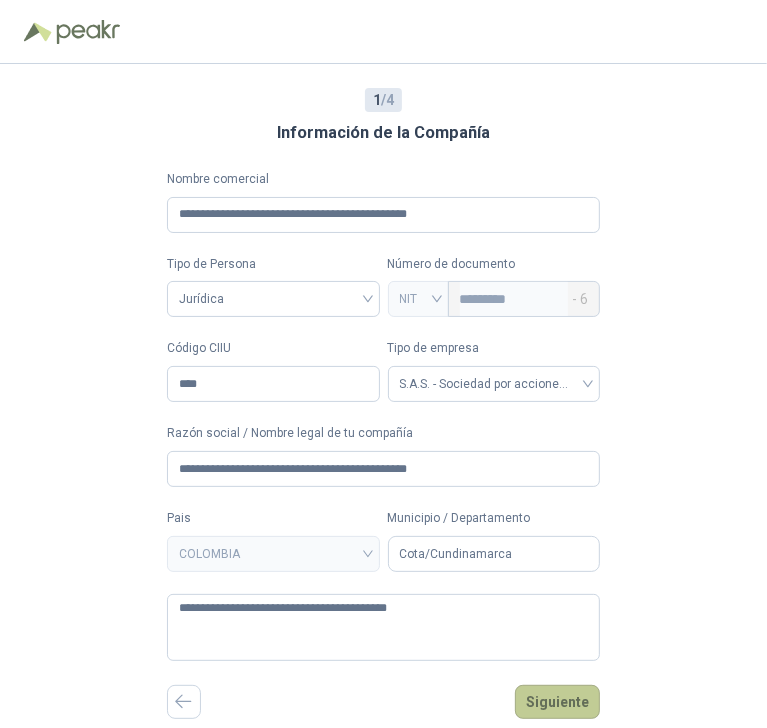 click on "Siguiente" at bounding box center [557, 702] 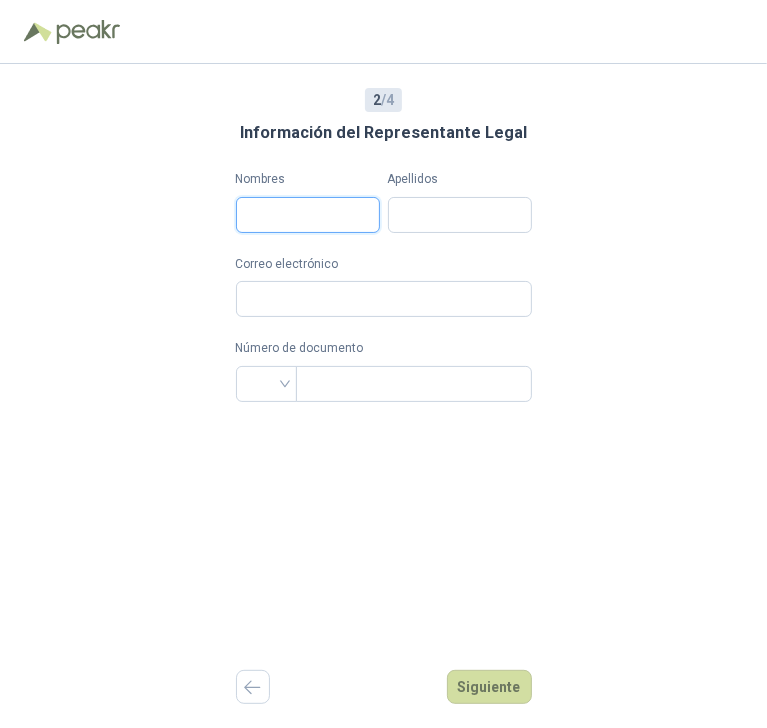 click on "Nombres" at bounding box center (308, 215) 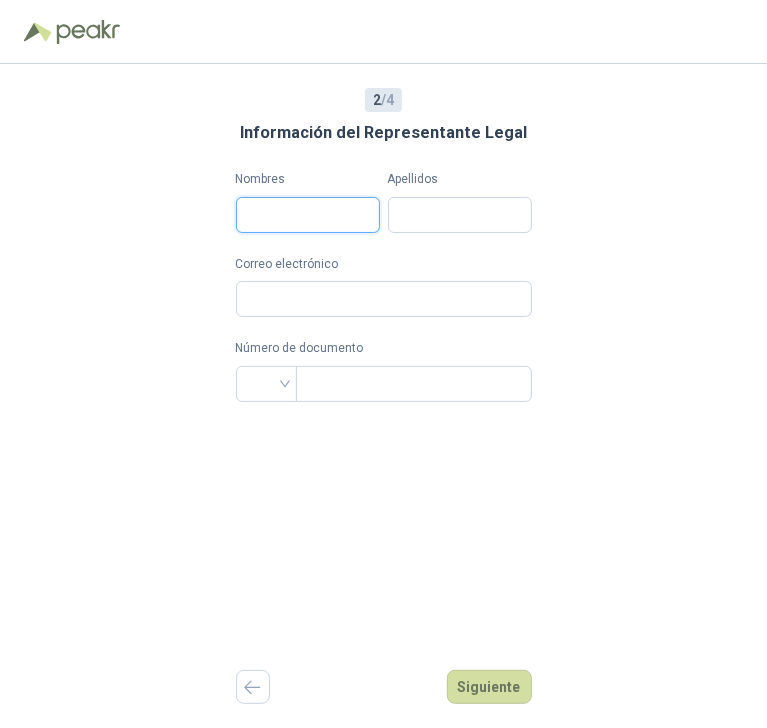 click on "Nombres" at bounding box center [308, 215] 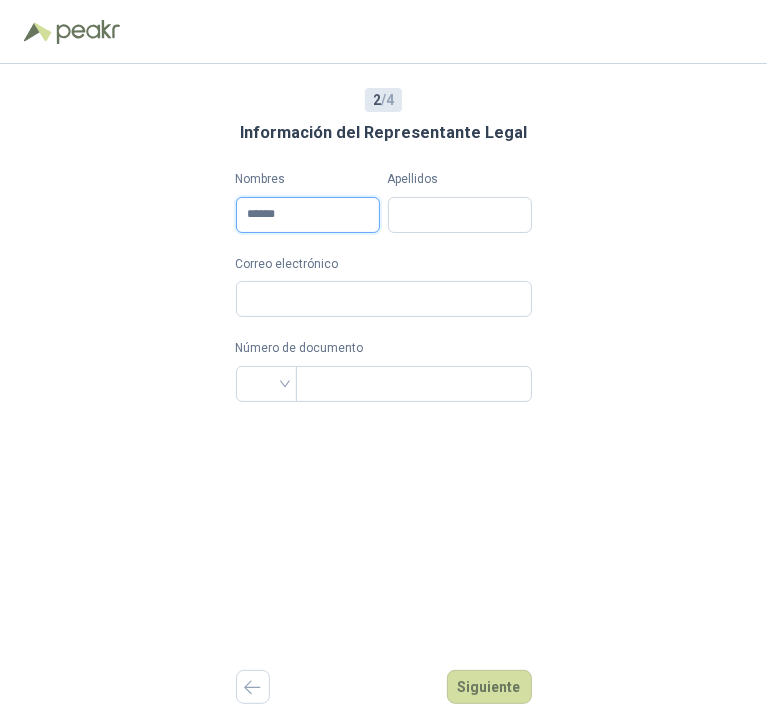 type on "*****" 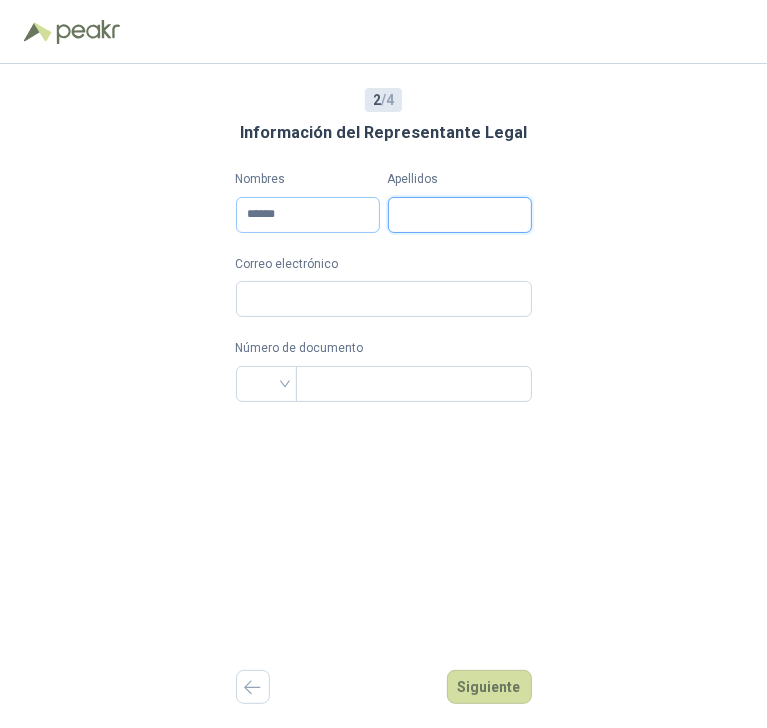 type on "*" 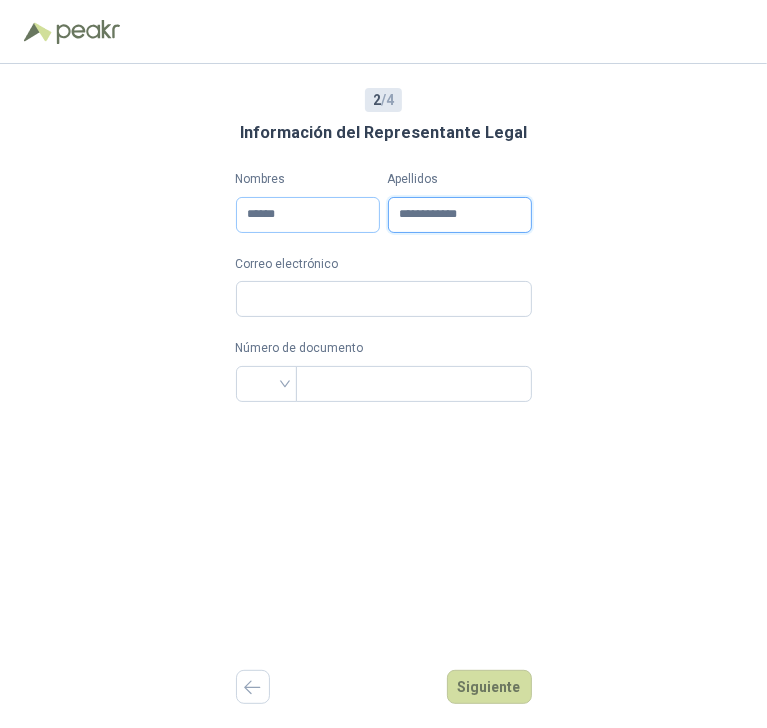 type on "**********" 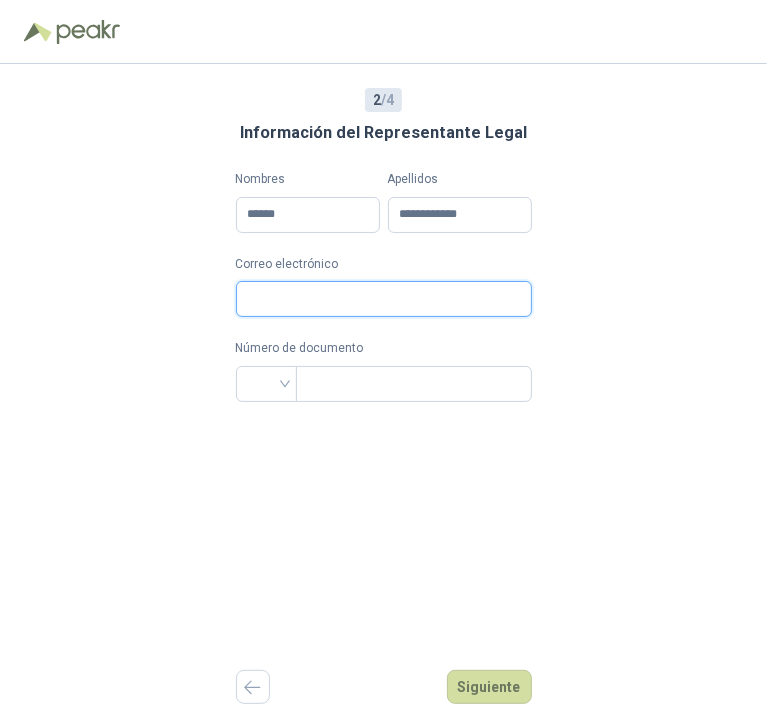 click on "Correo electrónico" at bounding box center [384, 299] 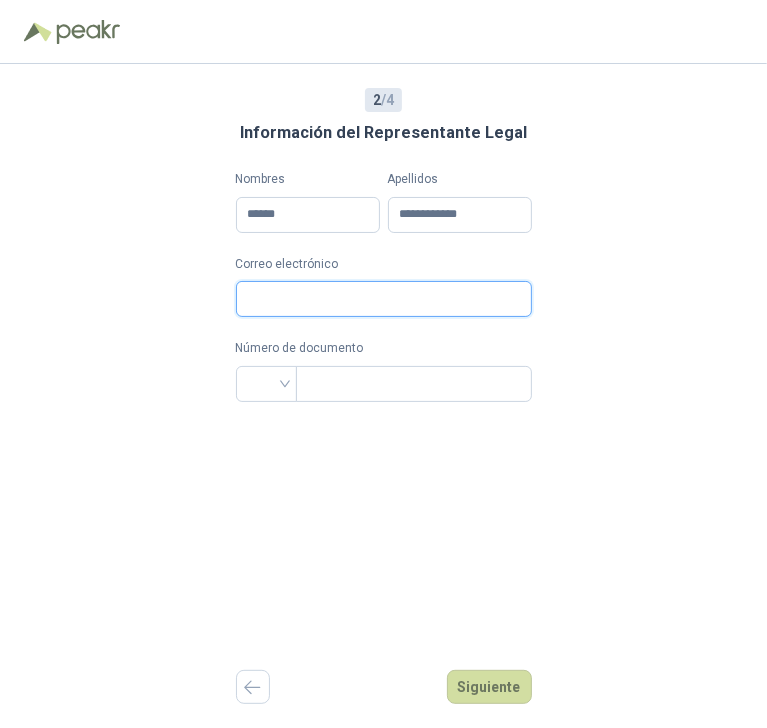paste on "**********" 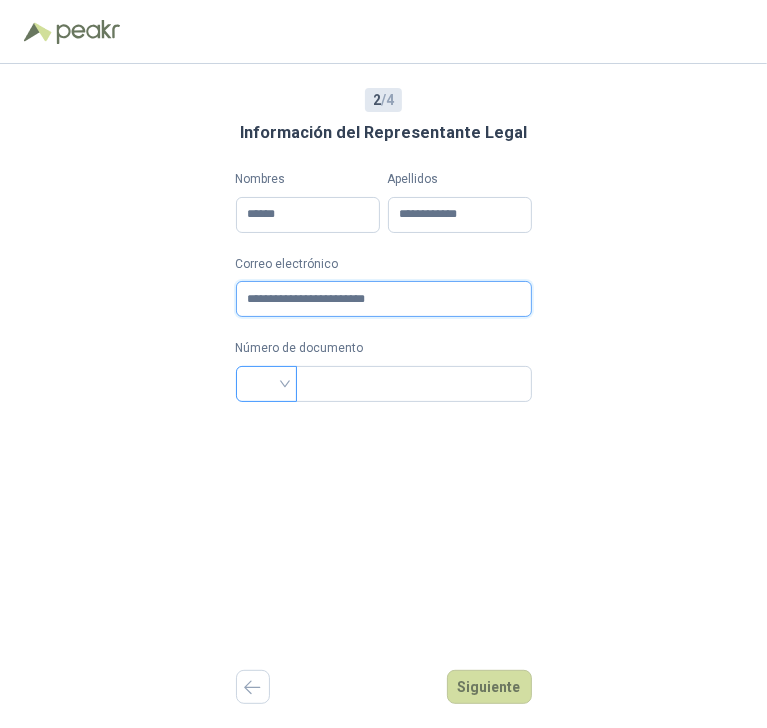 type on "**********" 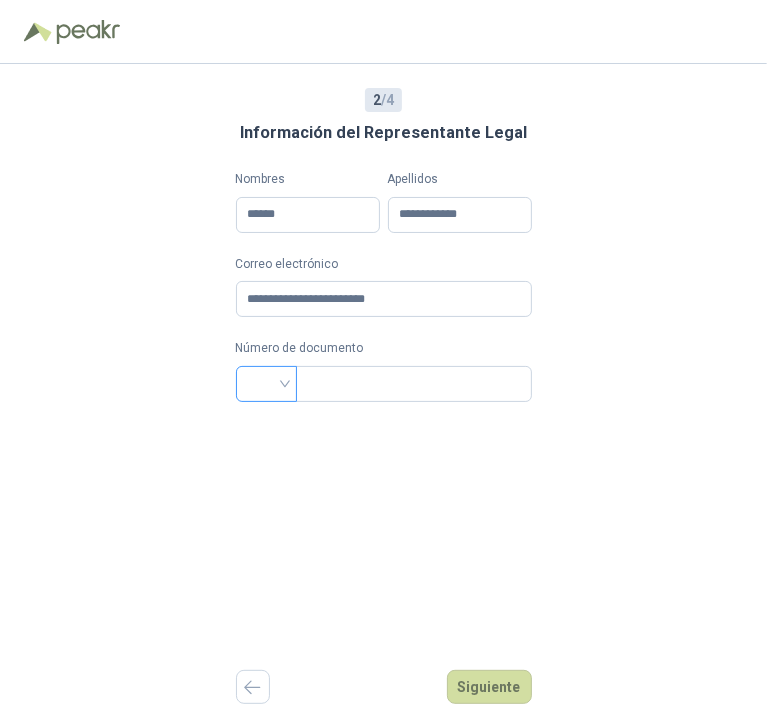 click at bounding box center (266, 382) 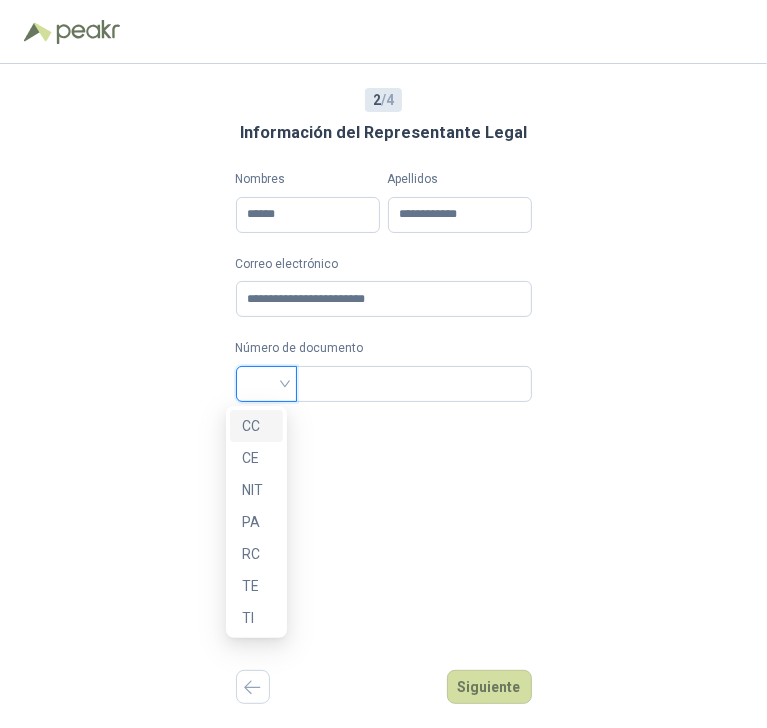 click on "CC" at bounding box center (256, 426) 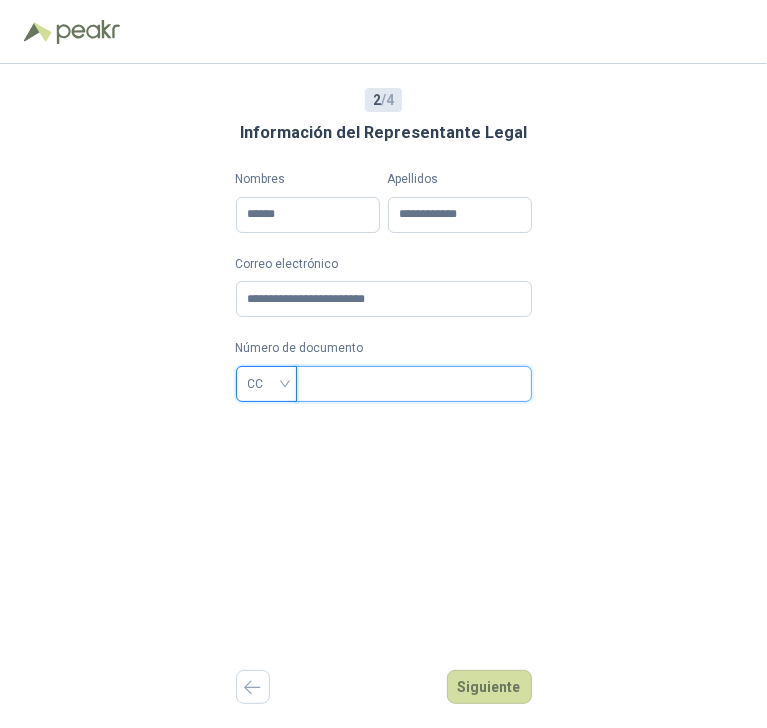 click at bounding box center [412, 384] 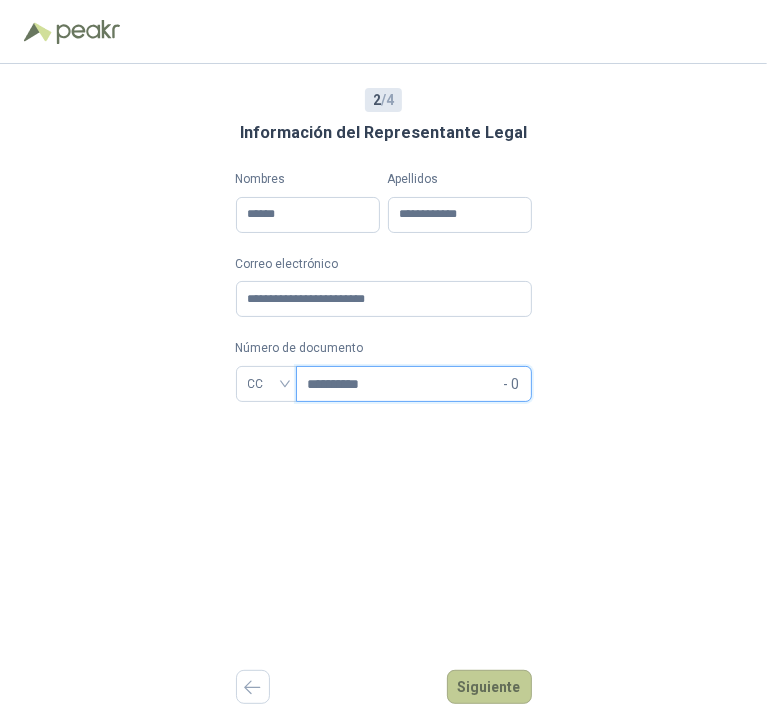 type on "**********" 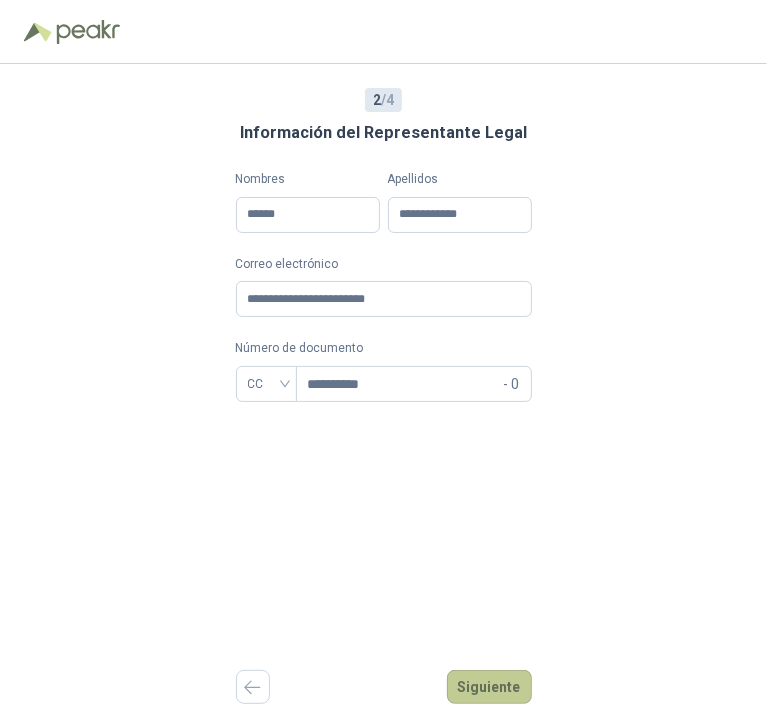click on "Siguiente" at bounding box center (489, 687) 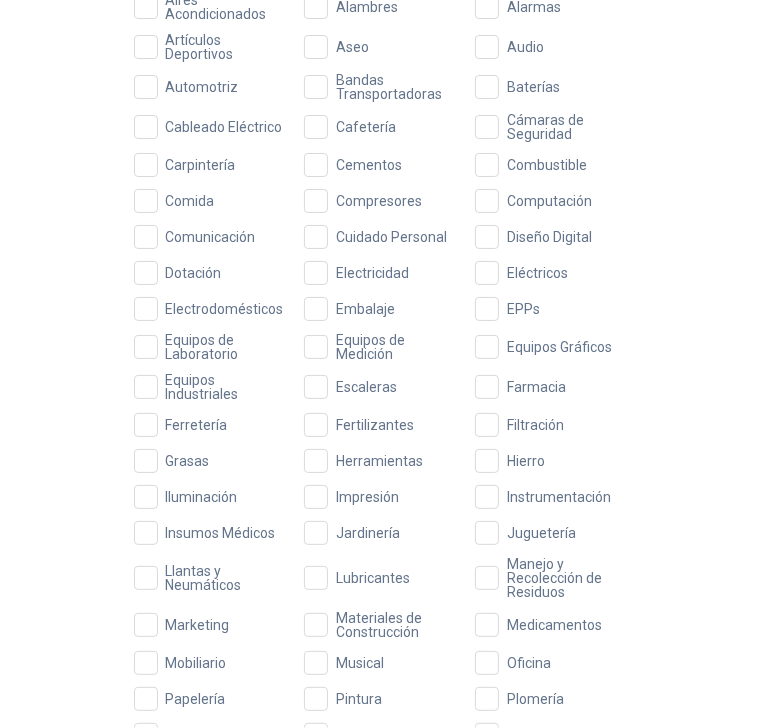 scroll, scrollTop: 400, scrollLeft: 0, axis: vertical 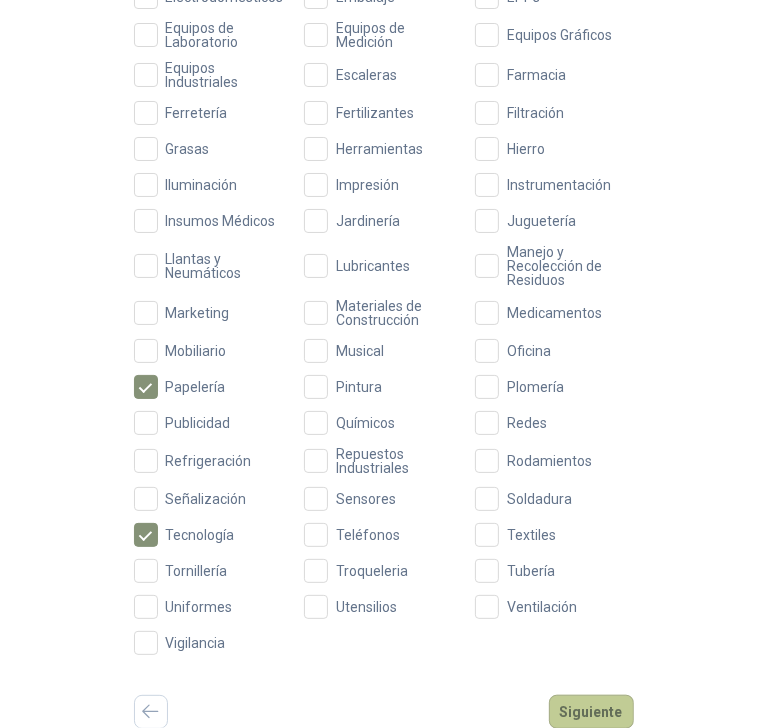 click on "Siguiente" at bounding box center (591, 712) 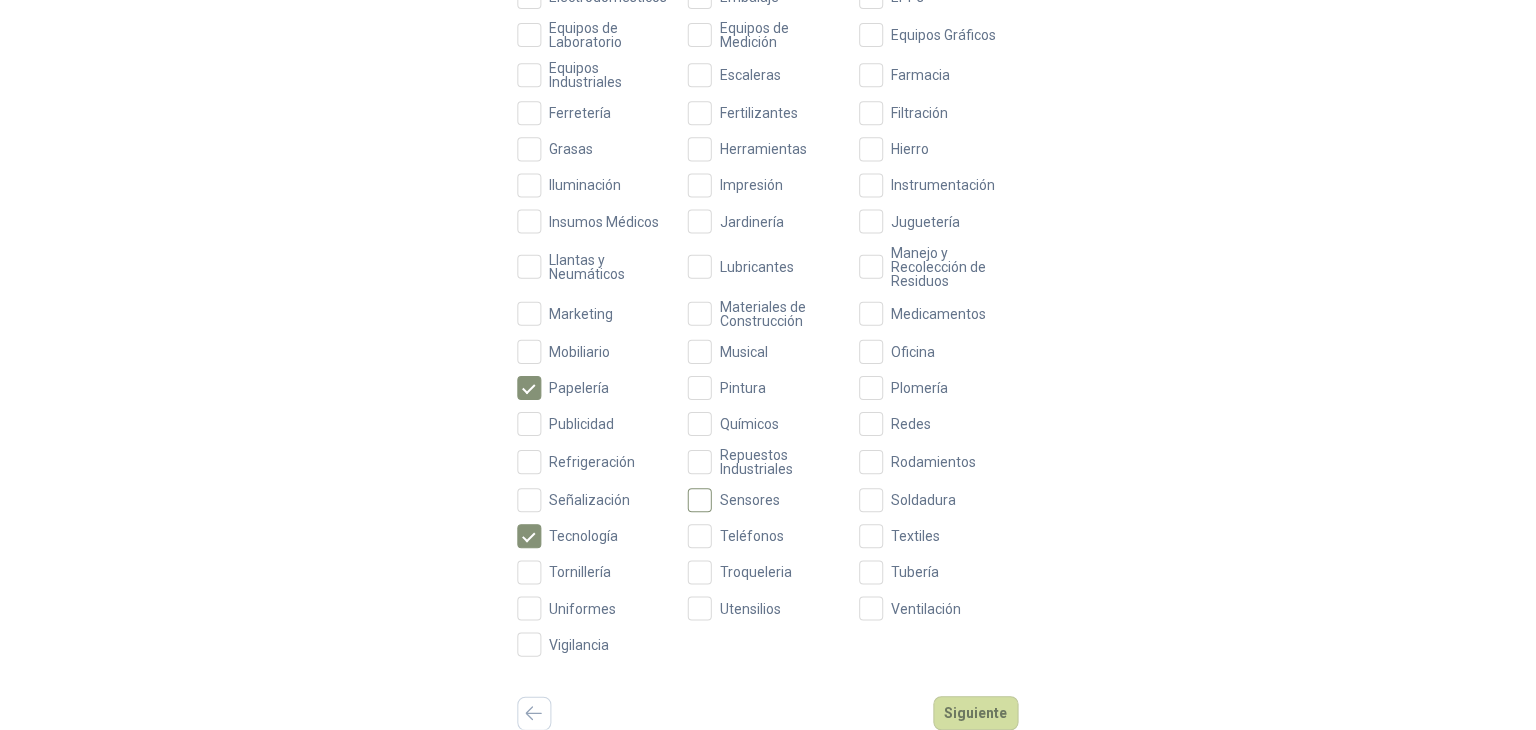 scroll, scrollTop: 0, scrollLeft: 0, axis: both 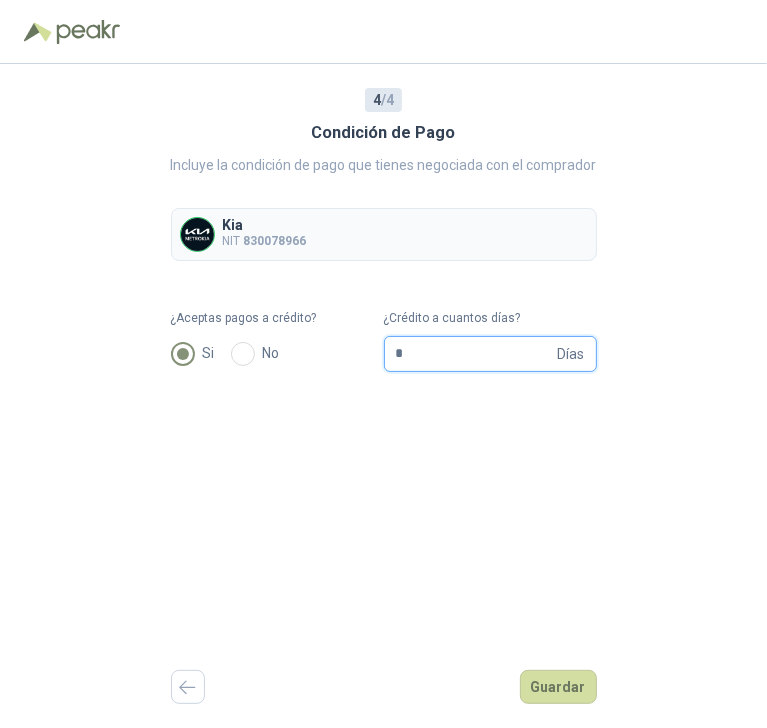 click on "*" at bounding box center (475, 354) 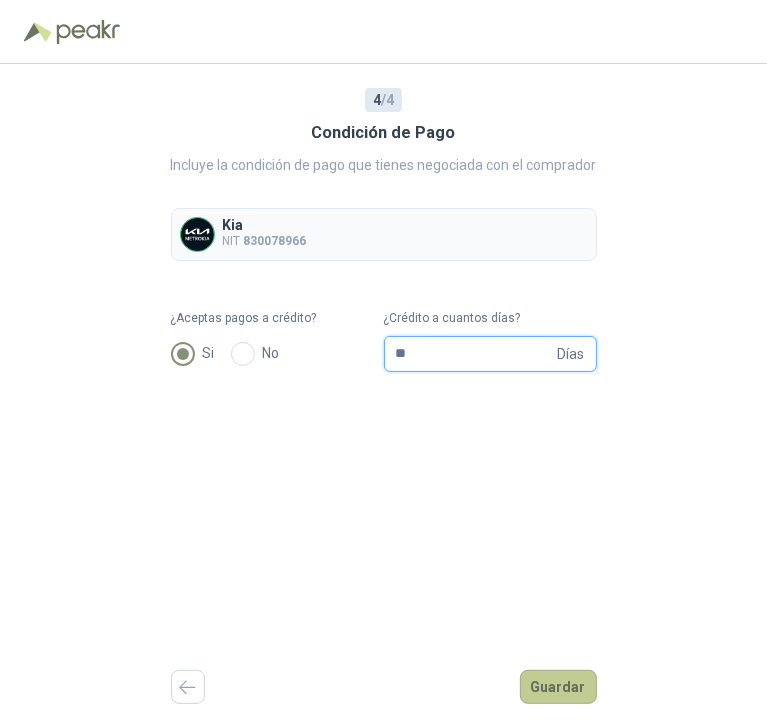type on "**" 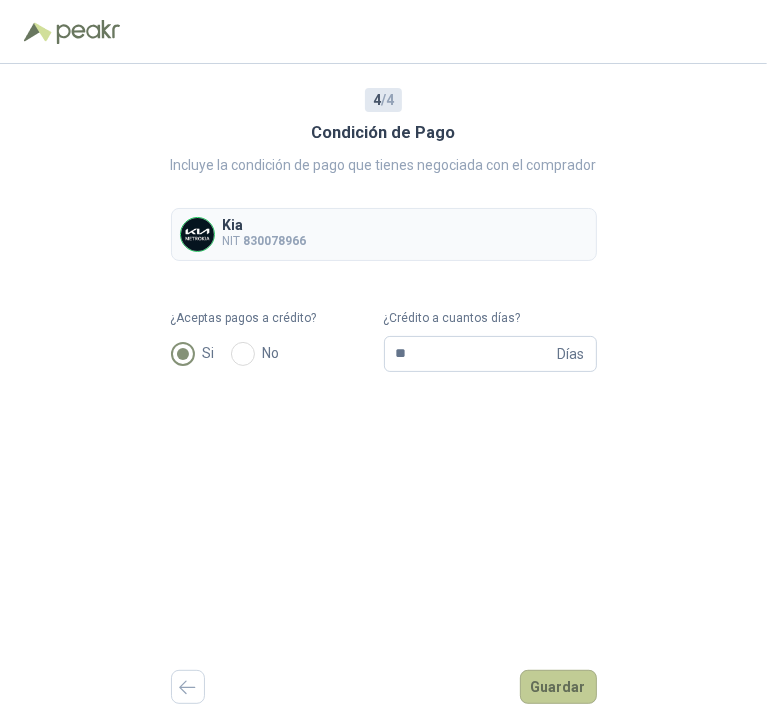 click on "Guardar" at bounding box center (558, 687) 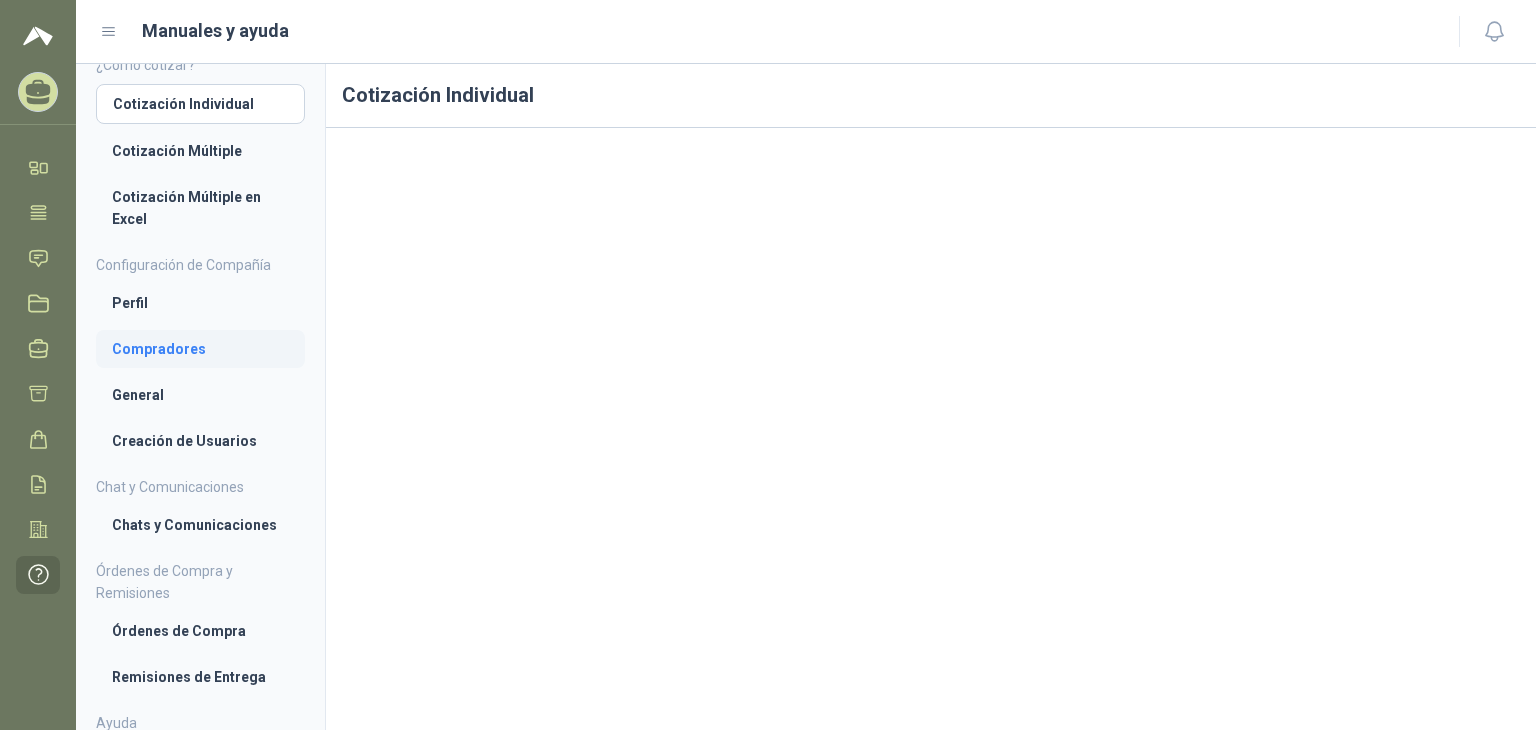 scroll, scrollTop: 0, scrollLeft: 0, axis: both 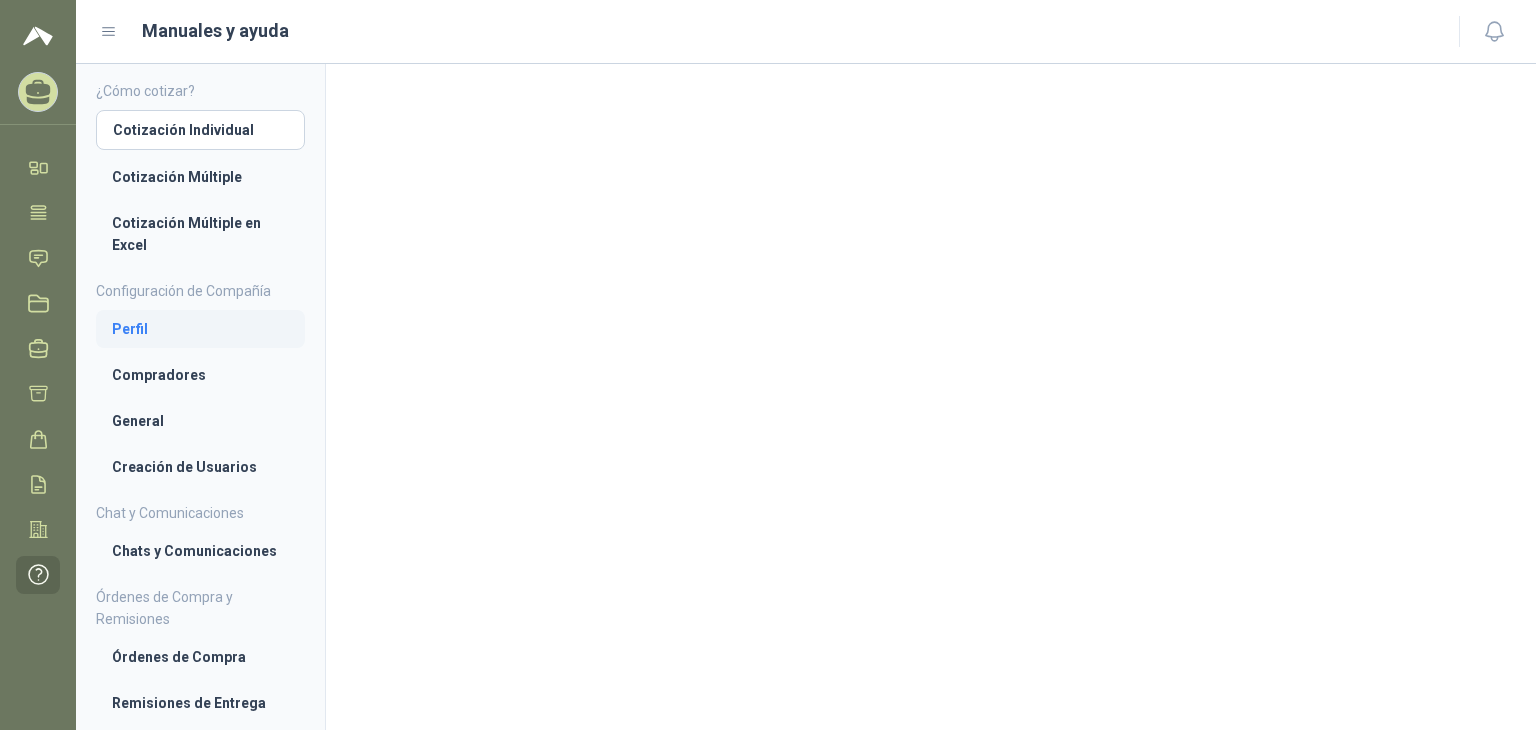 click on "Perfil" at bounding box center (200, 329) 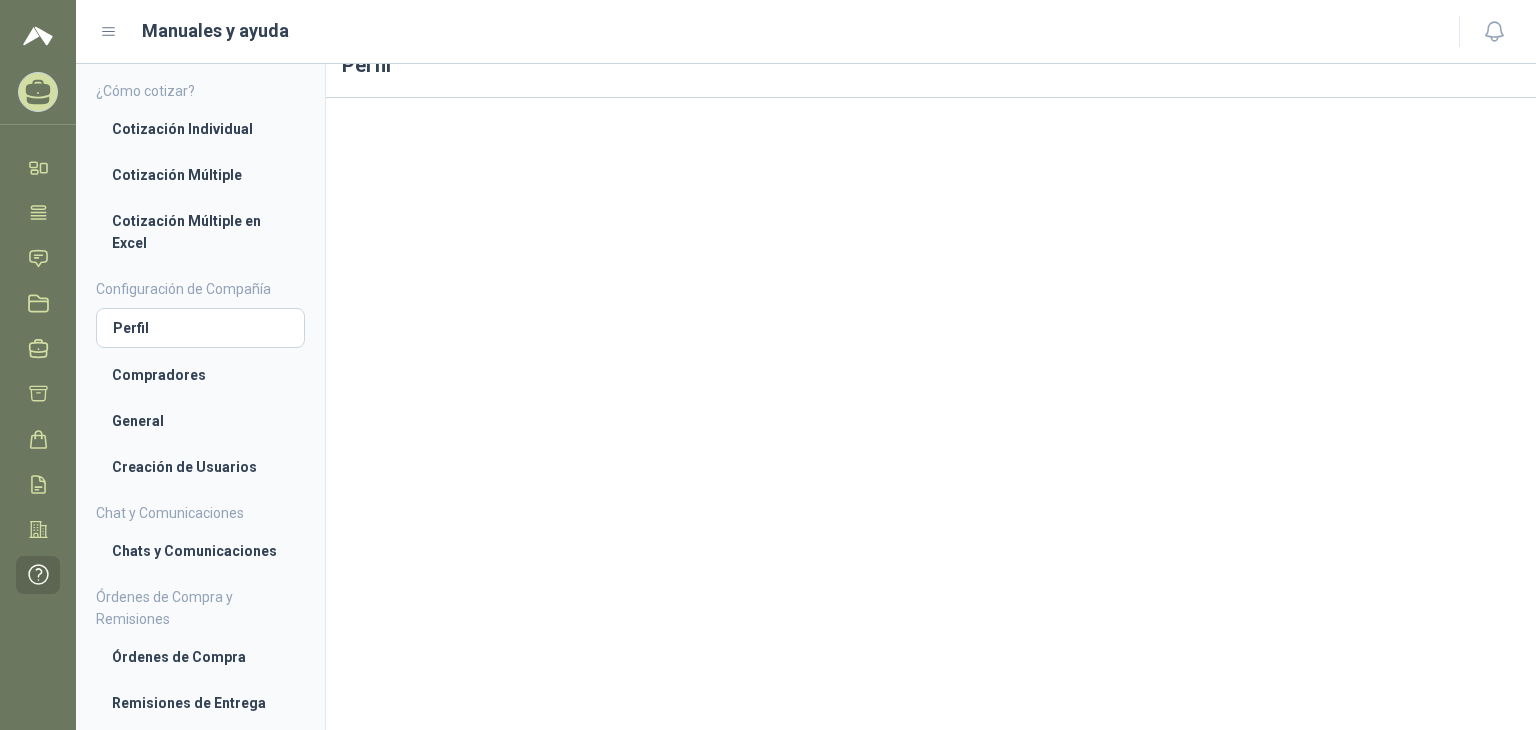 scroll, scrollTop: 0, scrollLeft: 0, axis: both 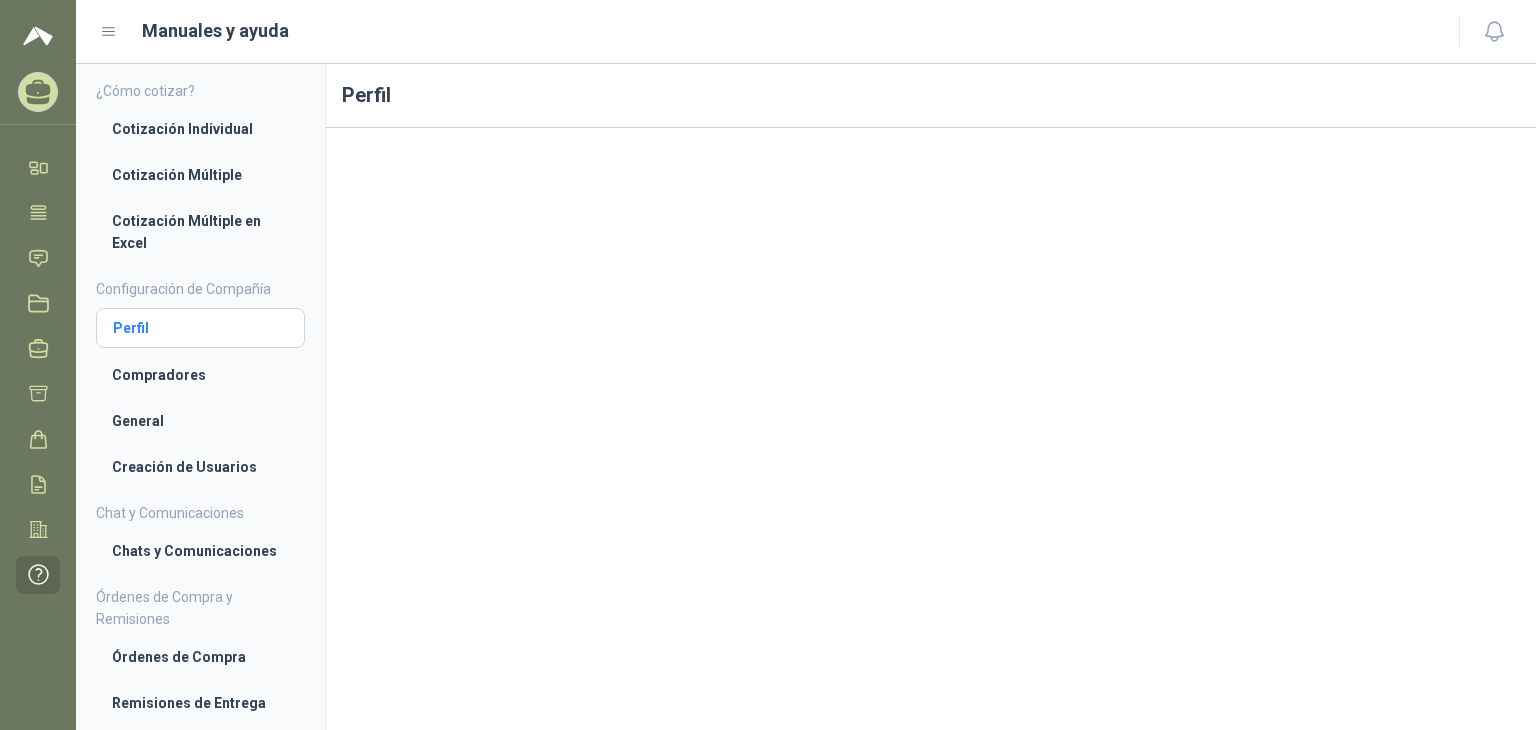 click on "Perfil" at bounding box center (200, 328) 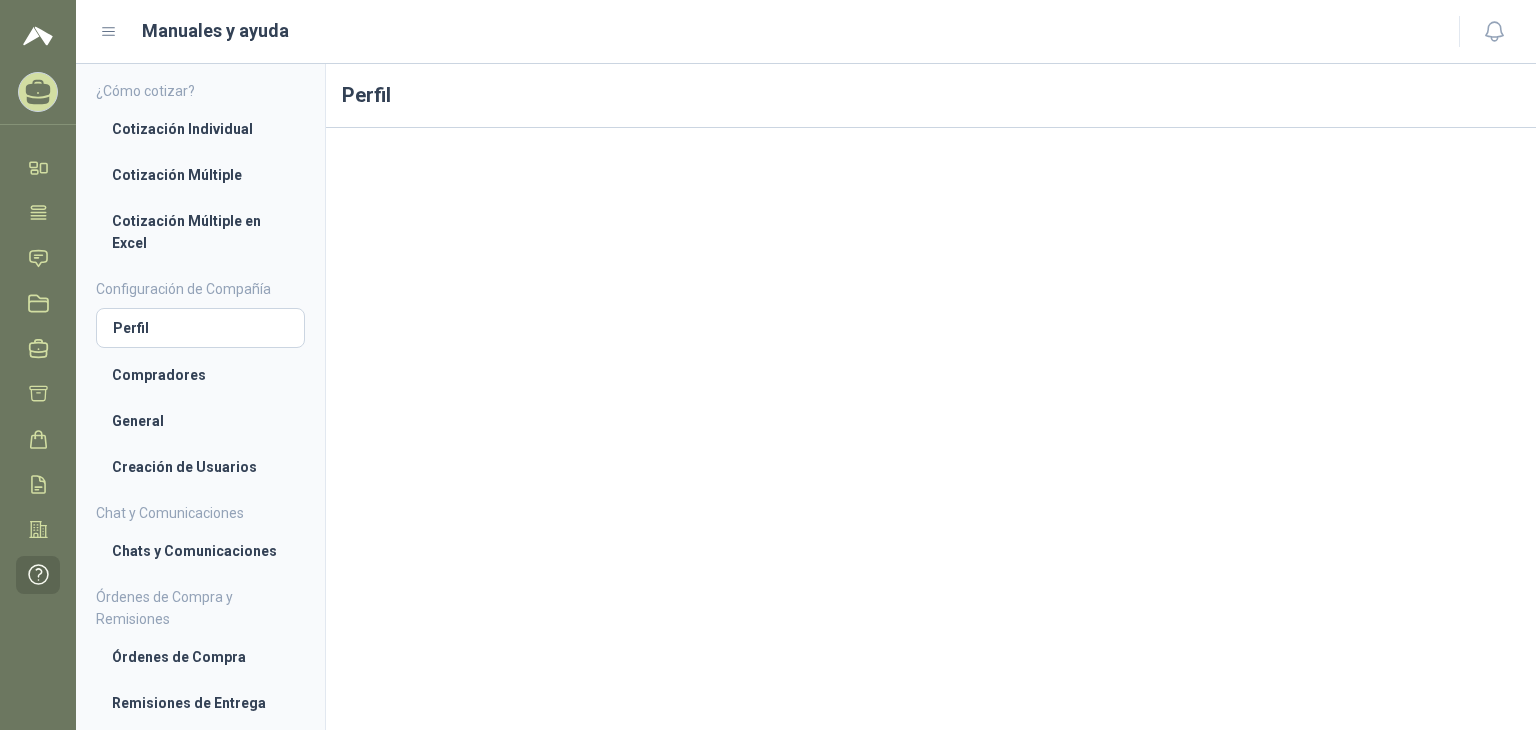 click 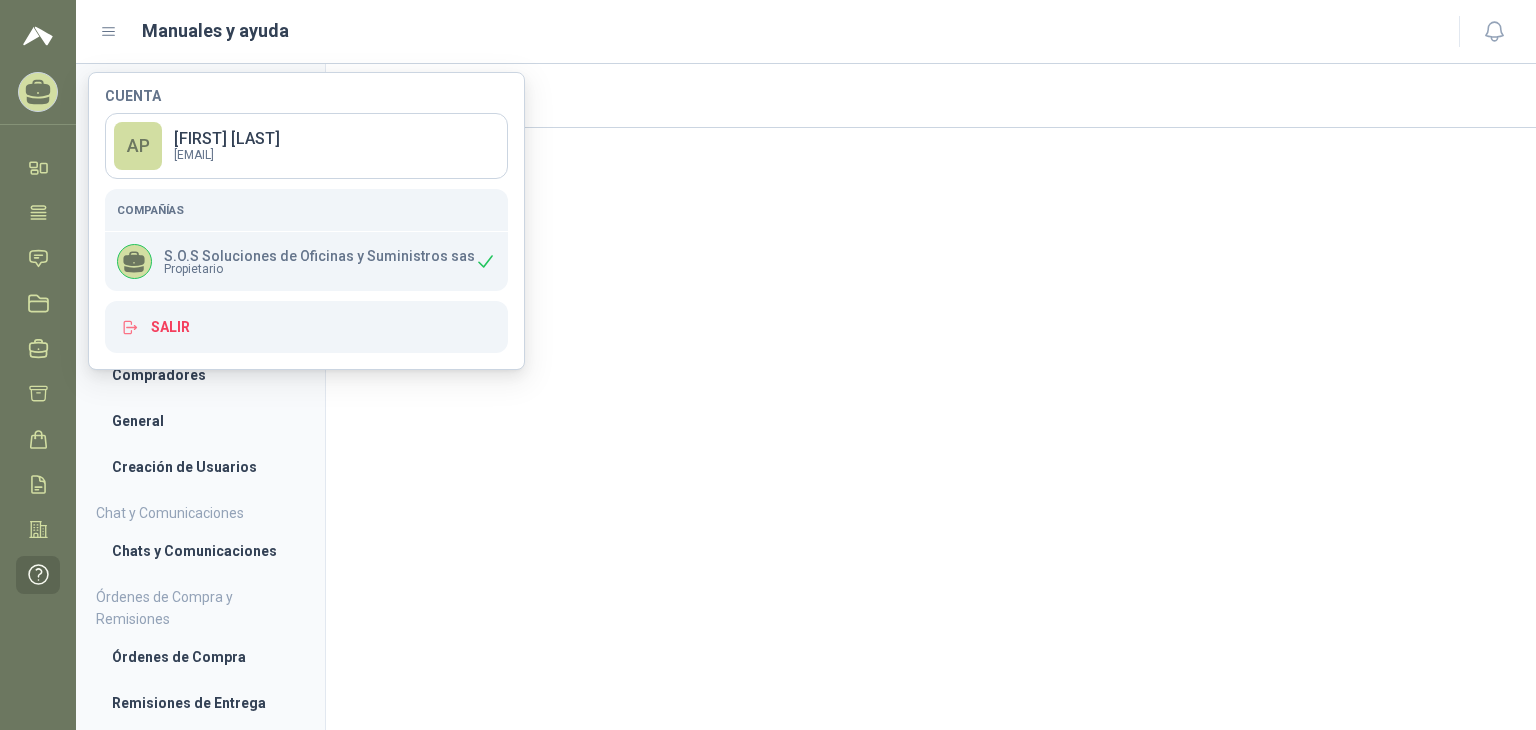 click on "S.O.S Soluciones de Oficinas y Suministros sas" at bounding box center (319, 256) 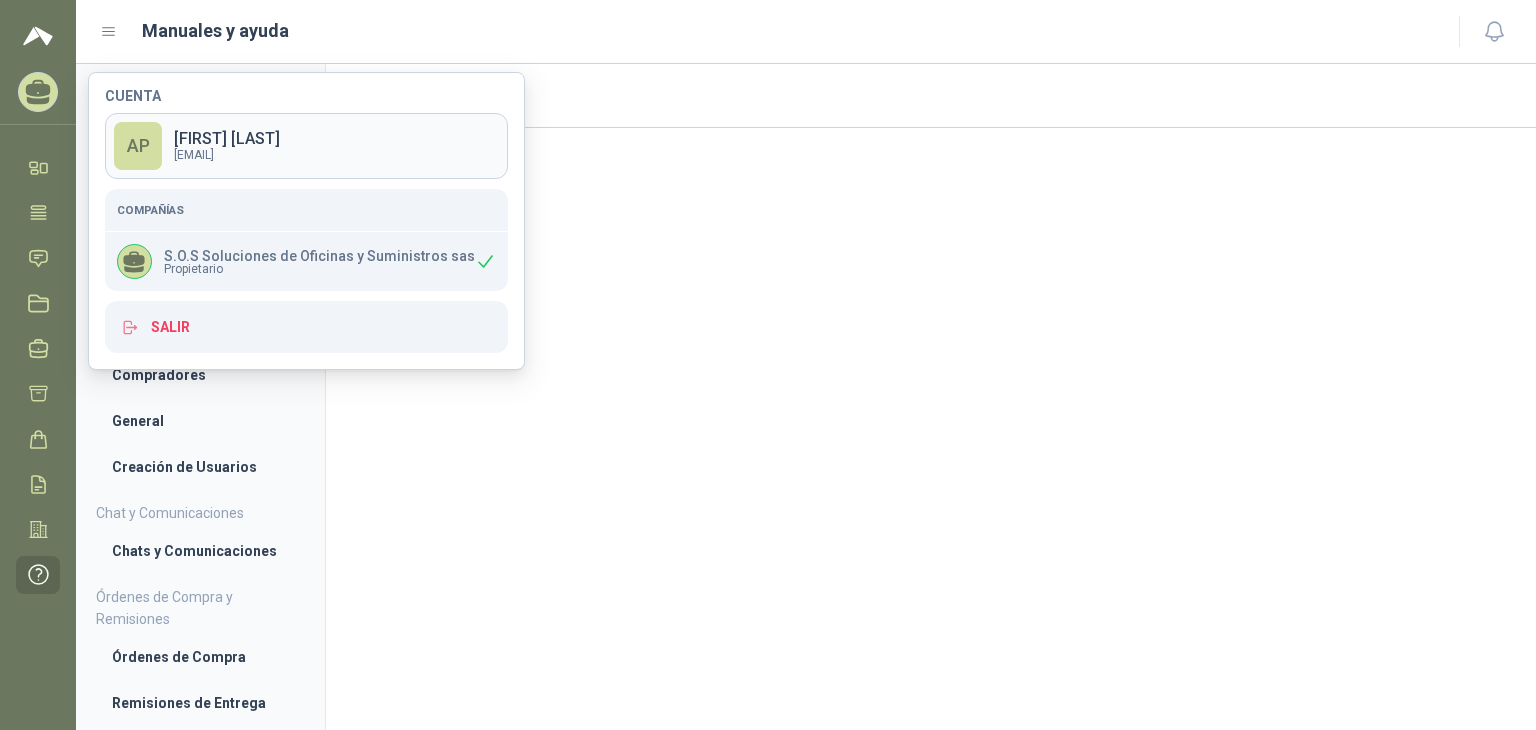 click on "[FIRST]   [LAST]" at bounding box center (227, 139) 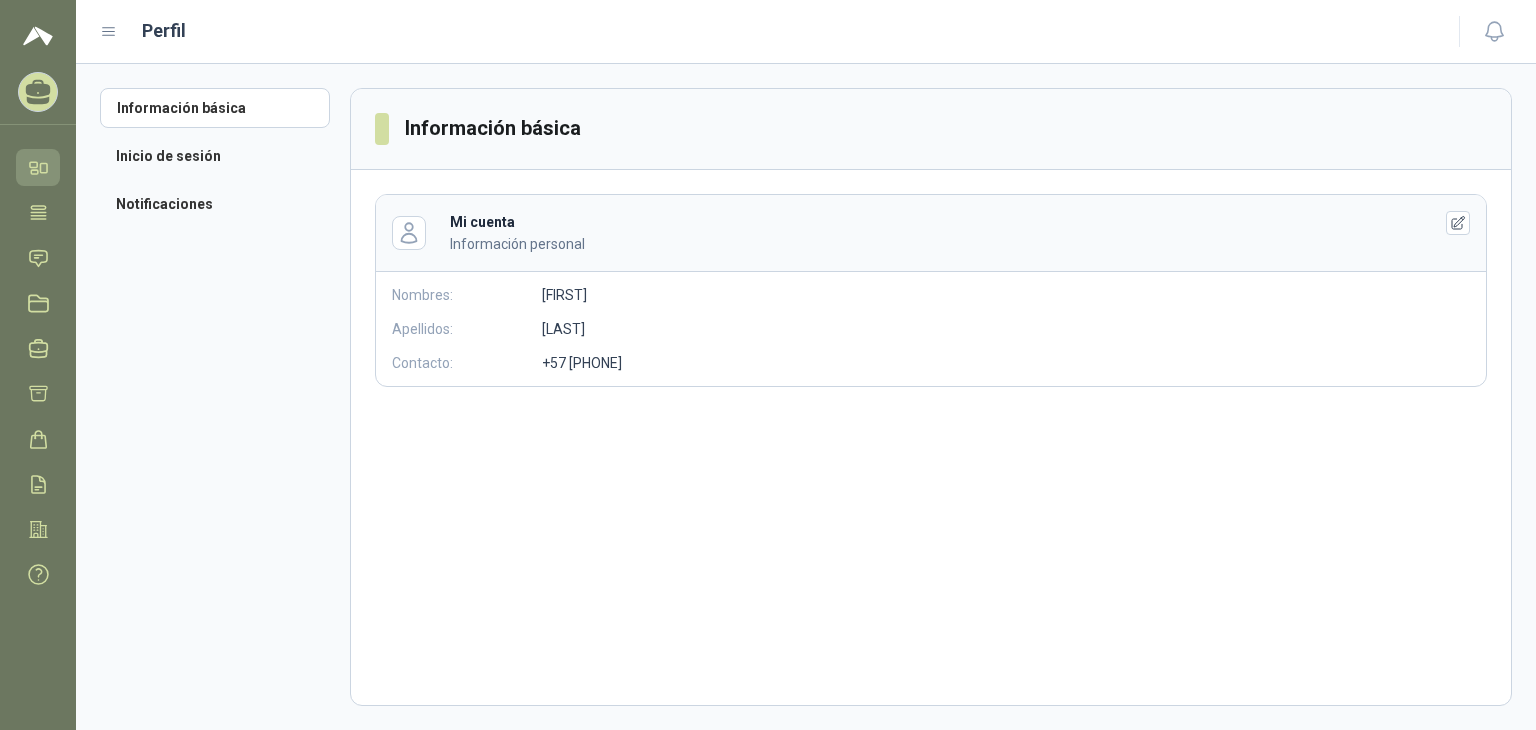 click 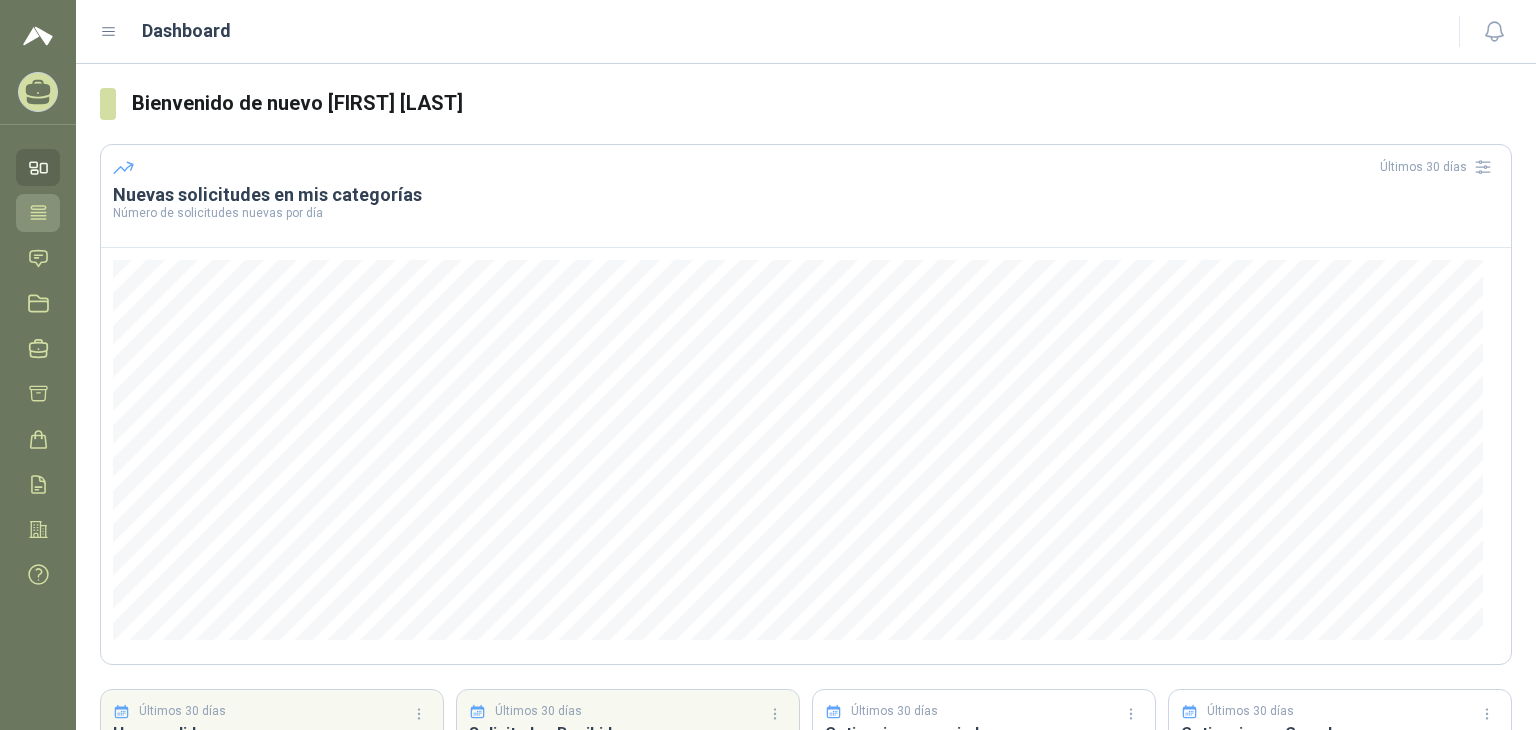 click 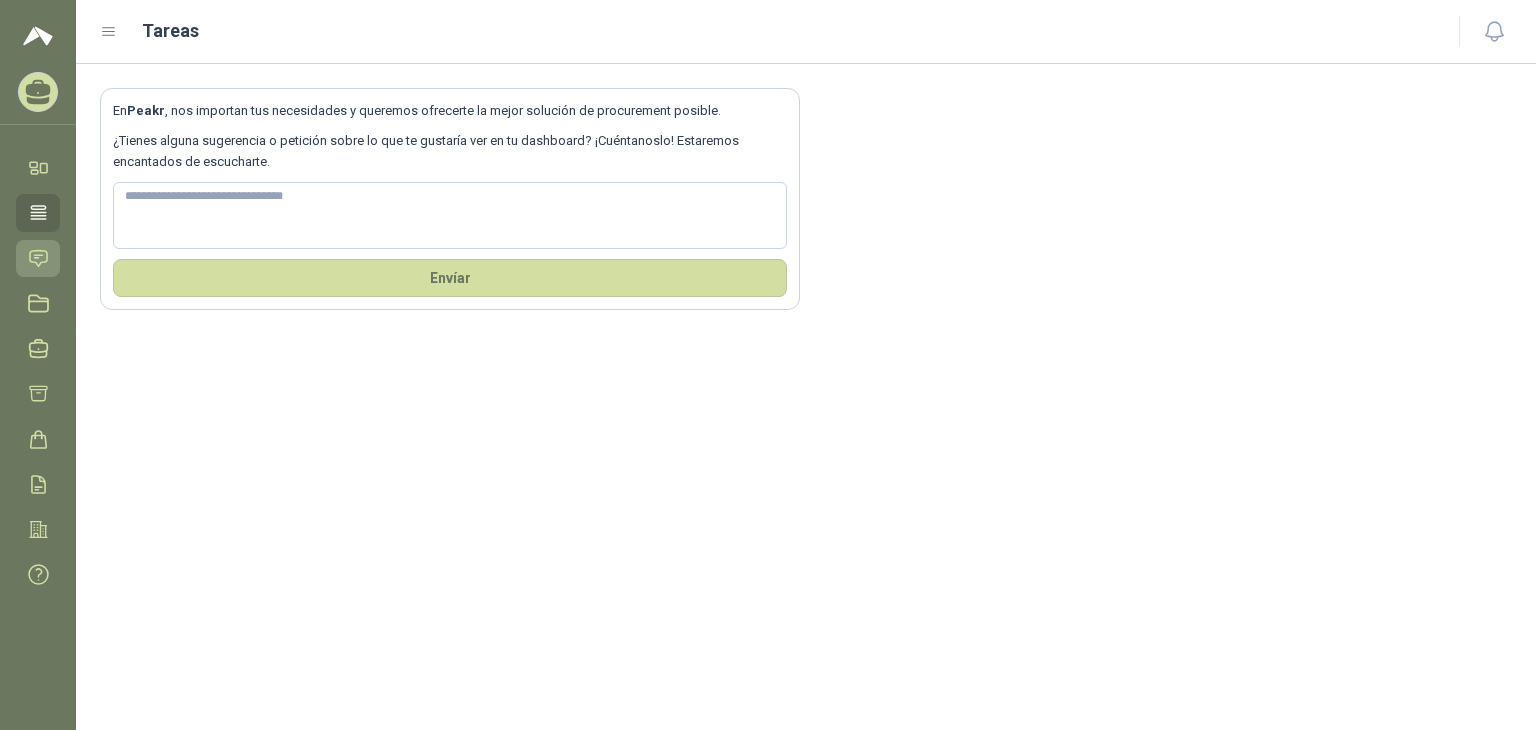 click 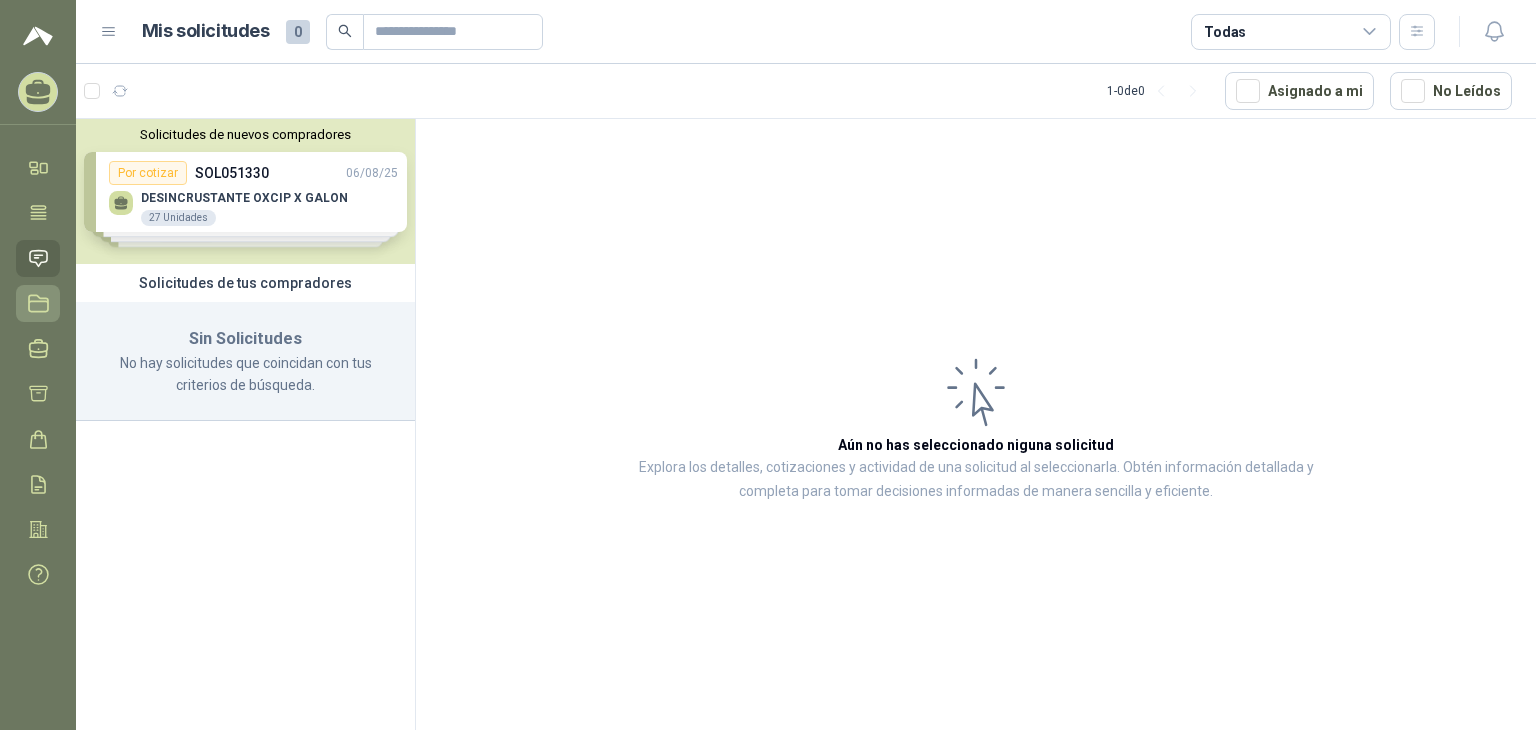 click on "Licitaciones" at bounding box center [38, 303] 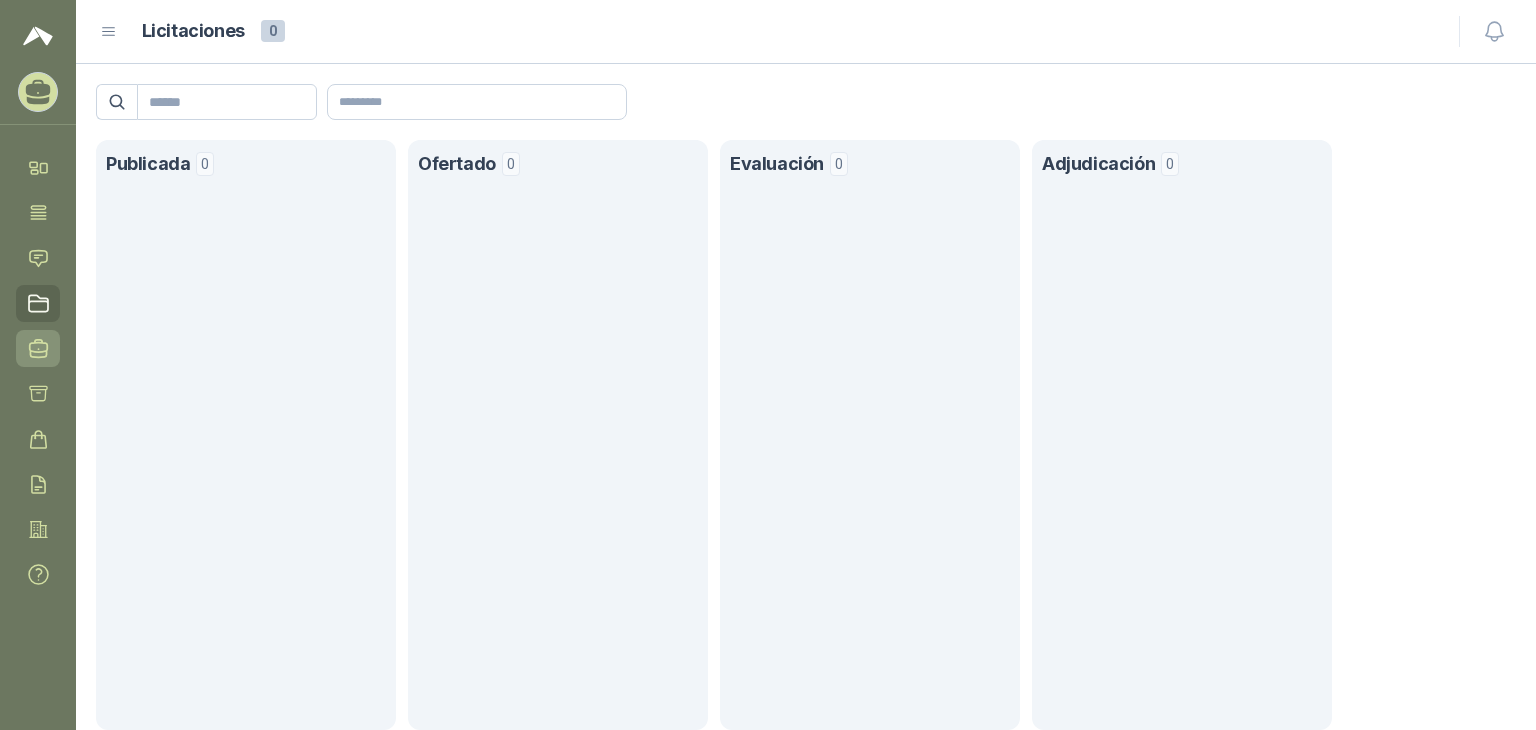 click 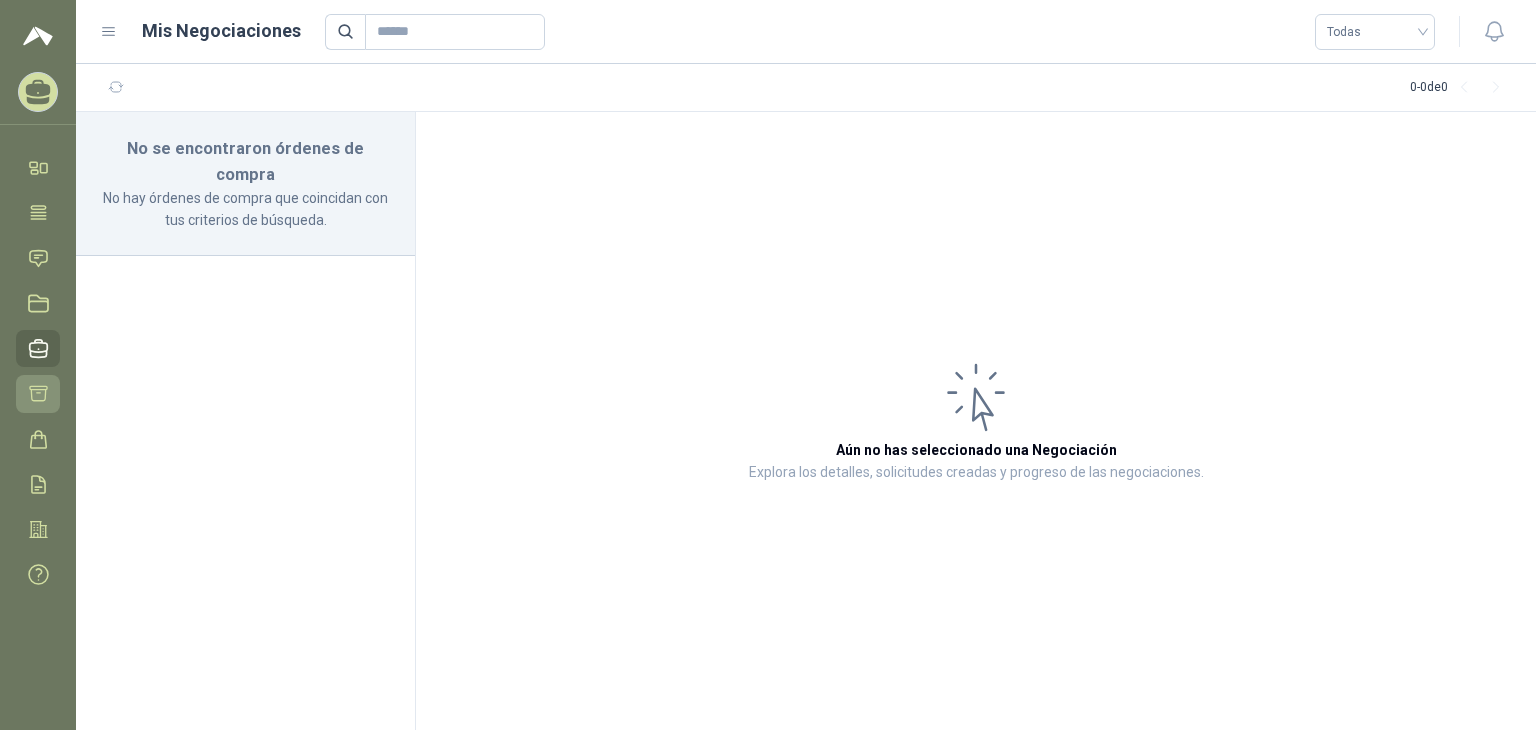 click 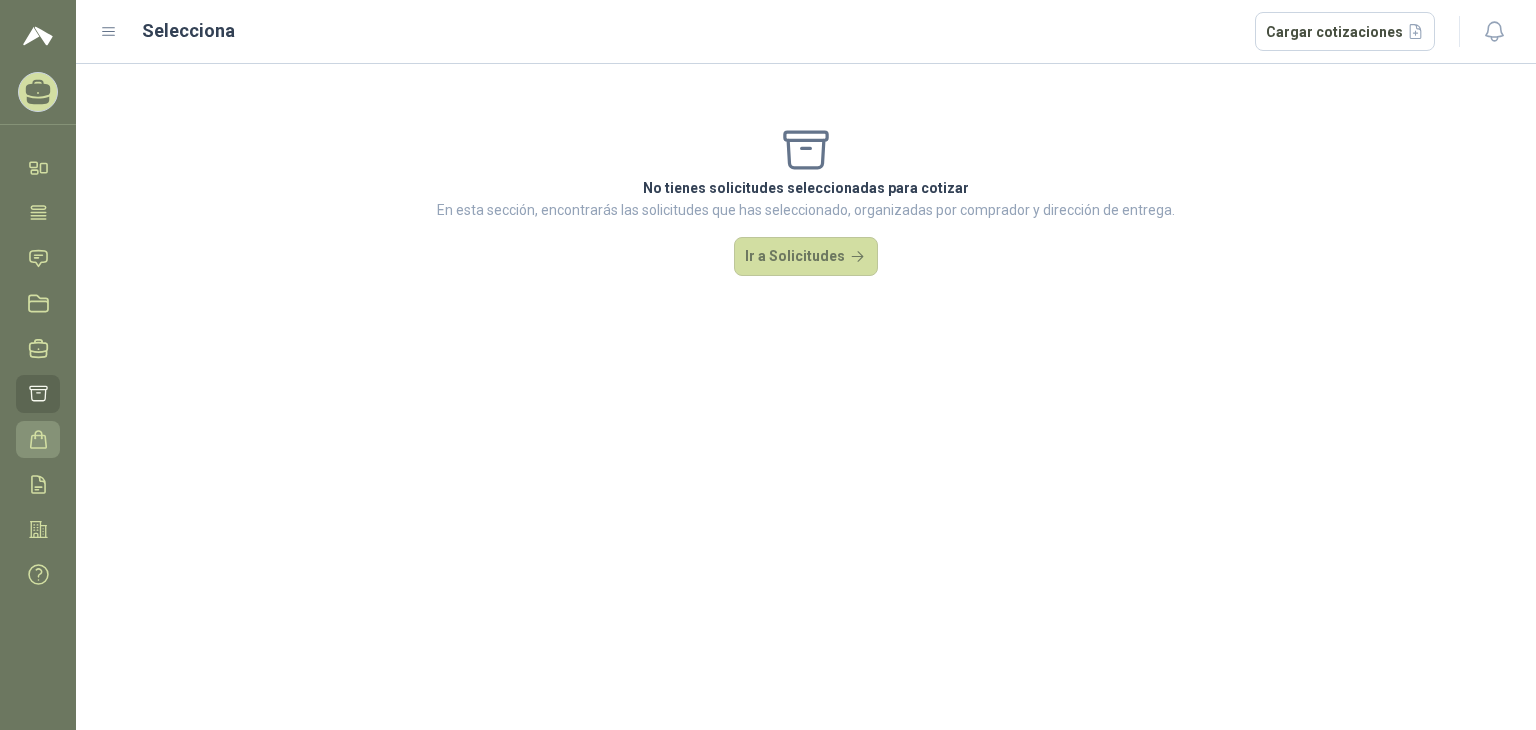 click 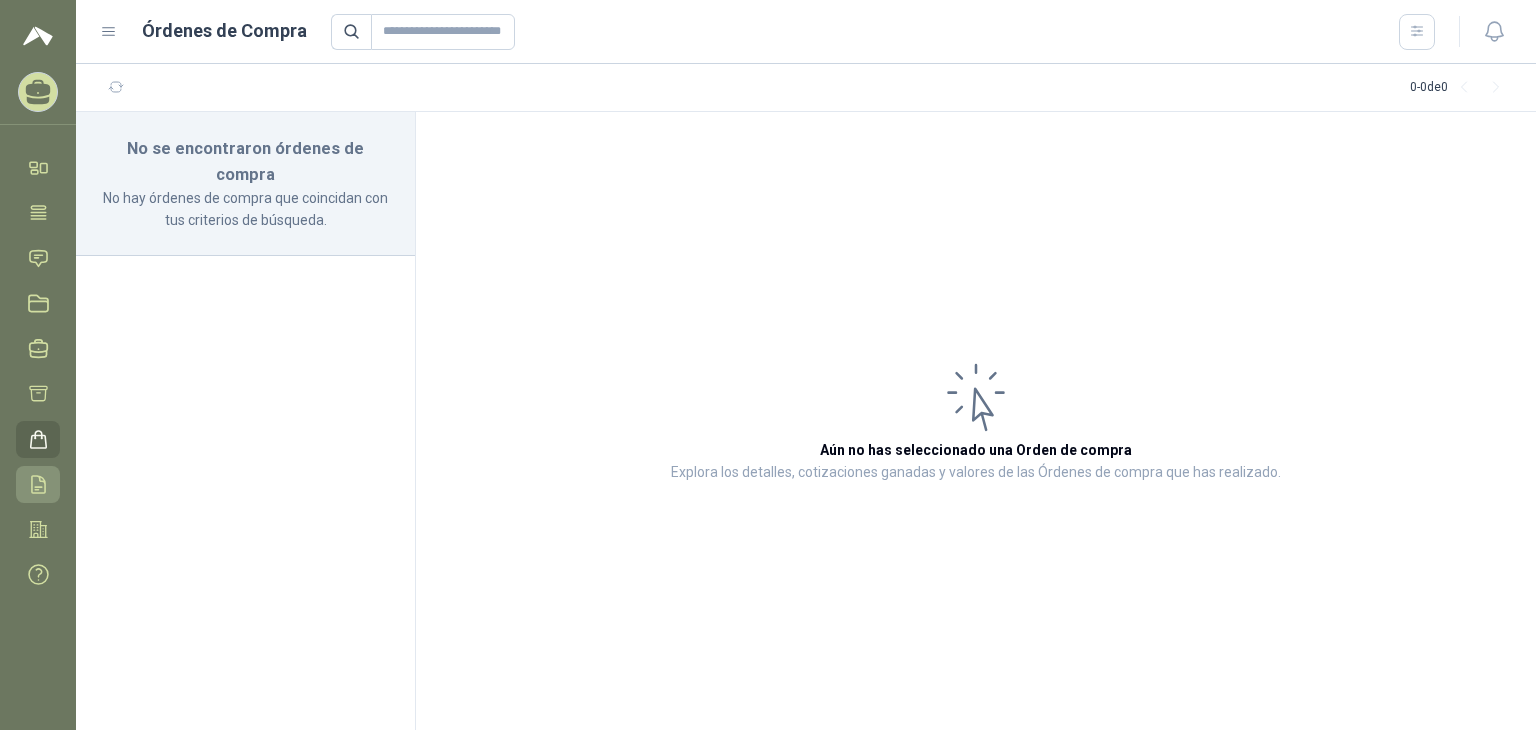 click 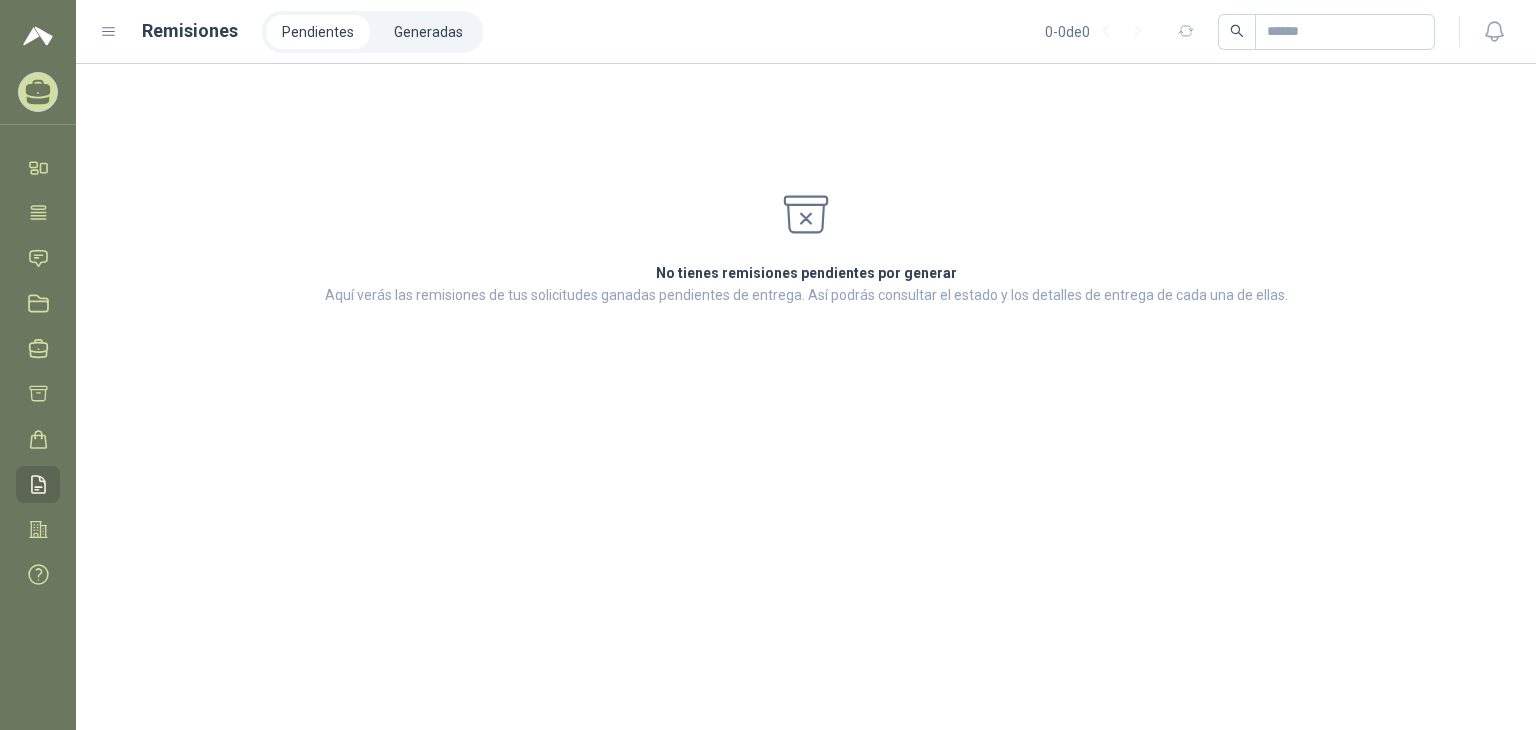 click at bounding box center [38, 36] 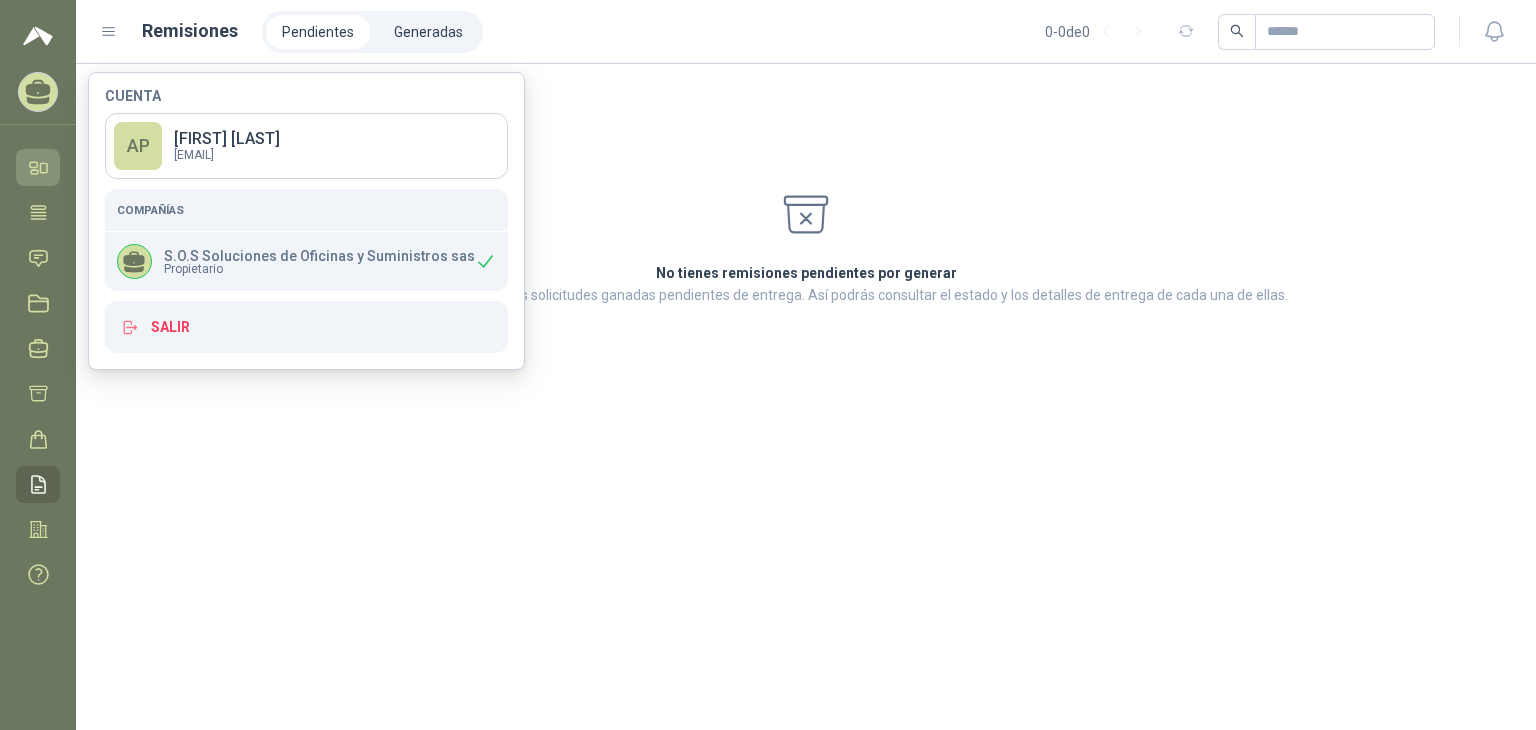 click 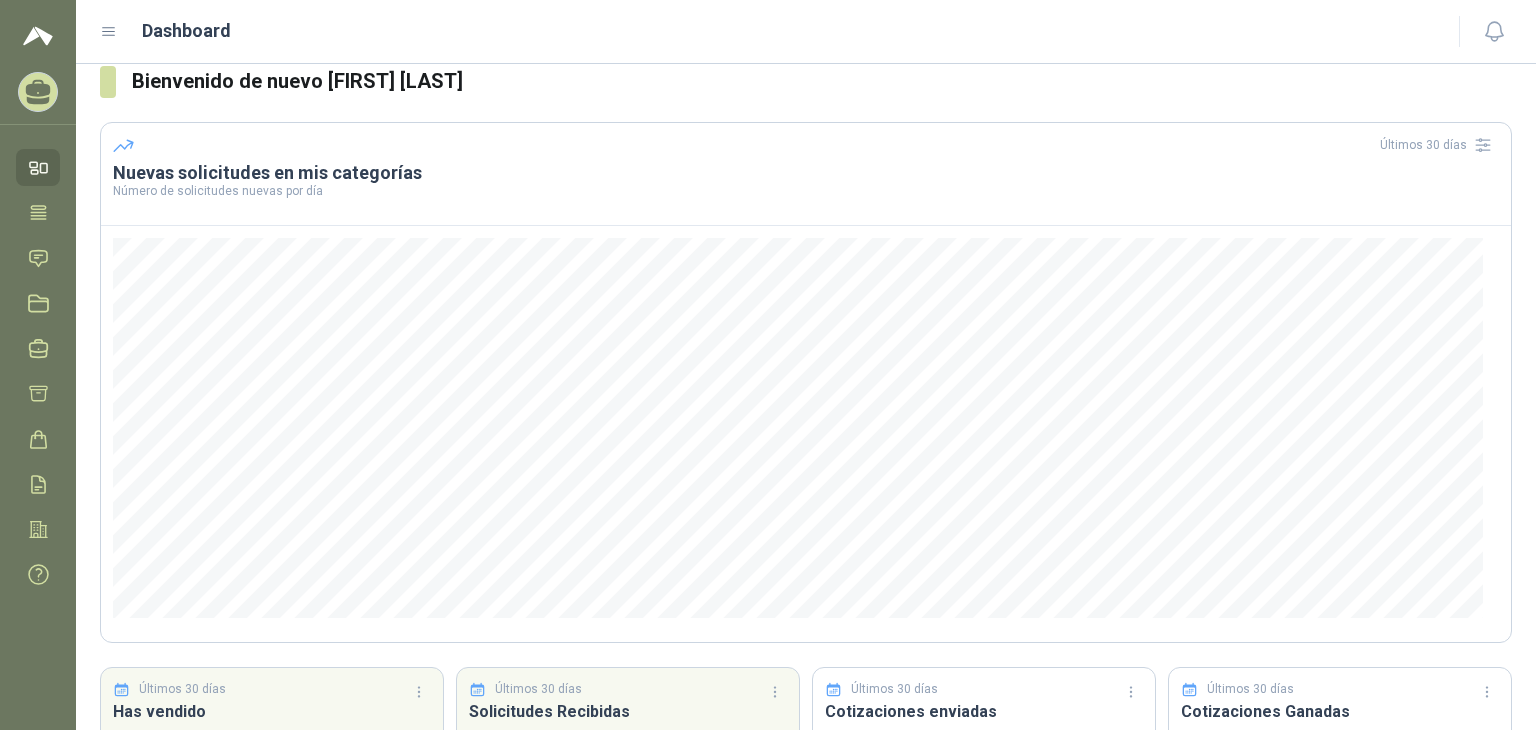 scroll, scrollTop: 0, scrollLeft: 0, axis: both 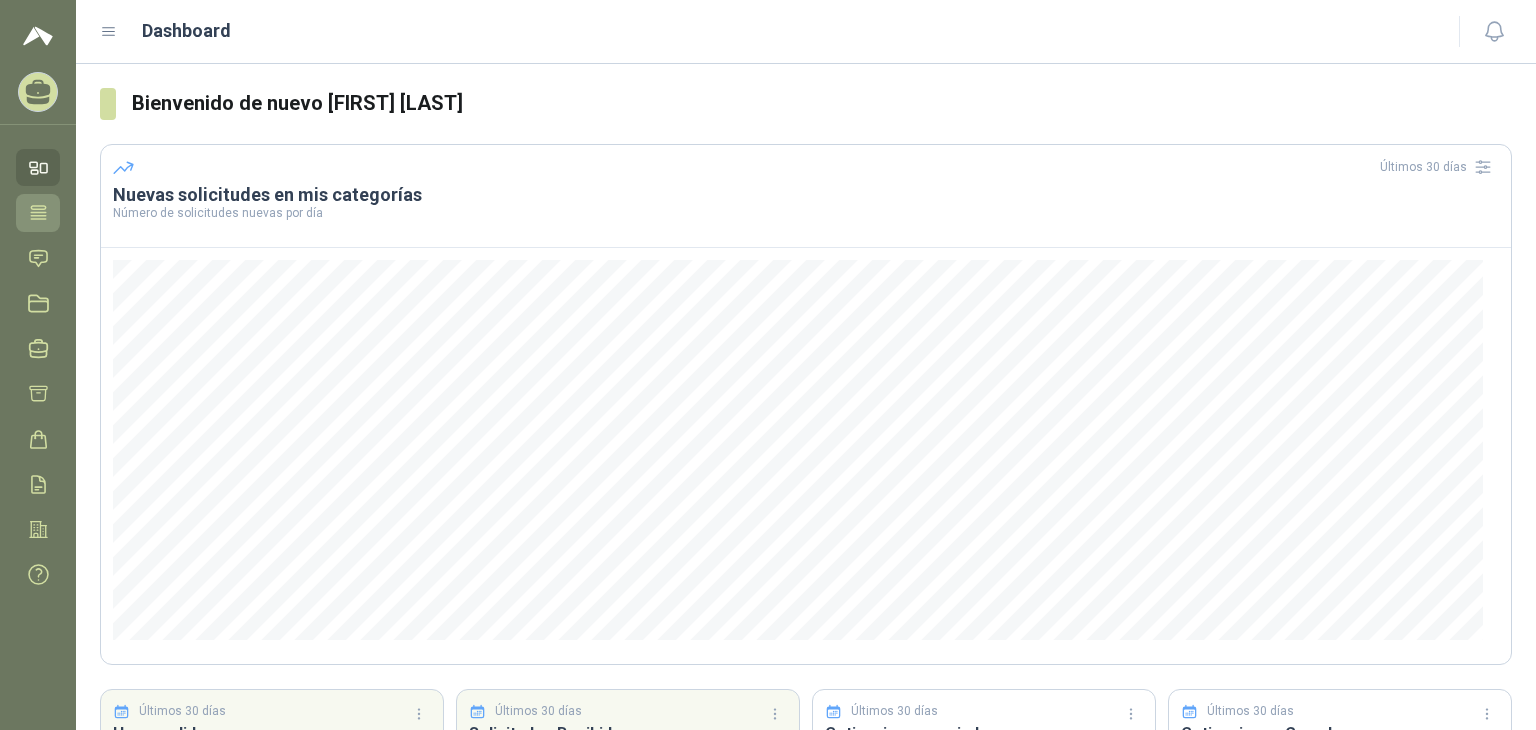 click 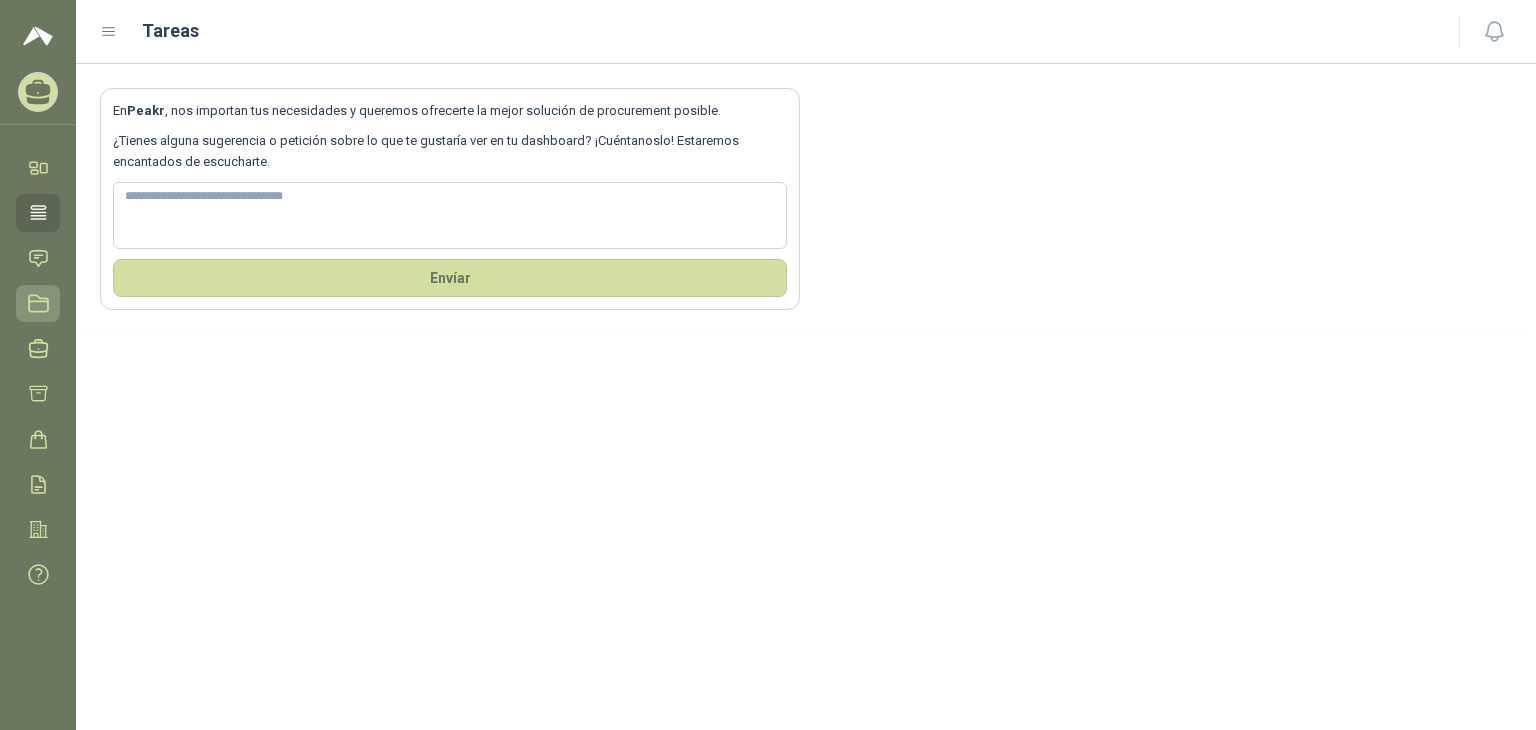 click 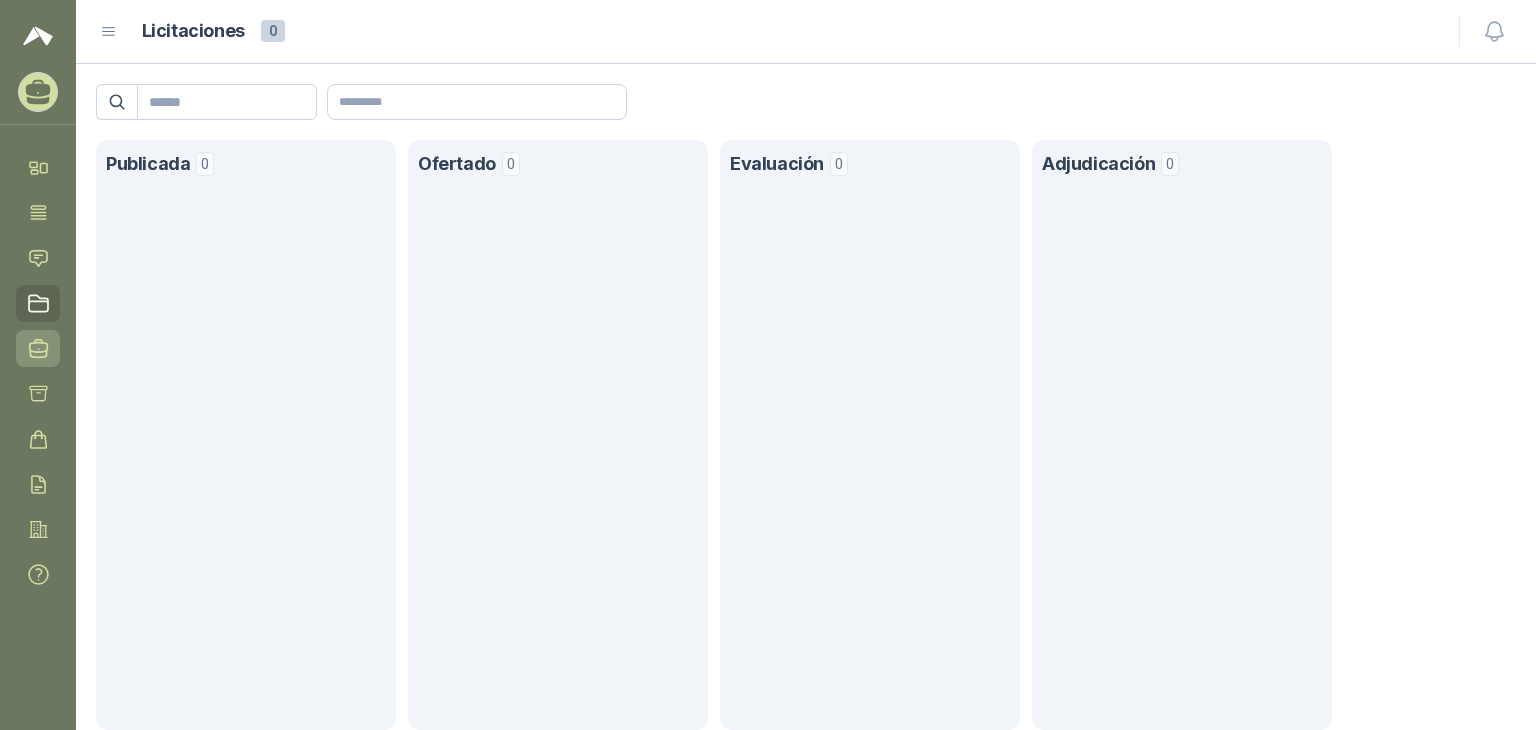 click 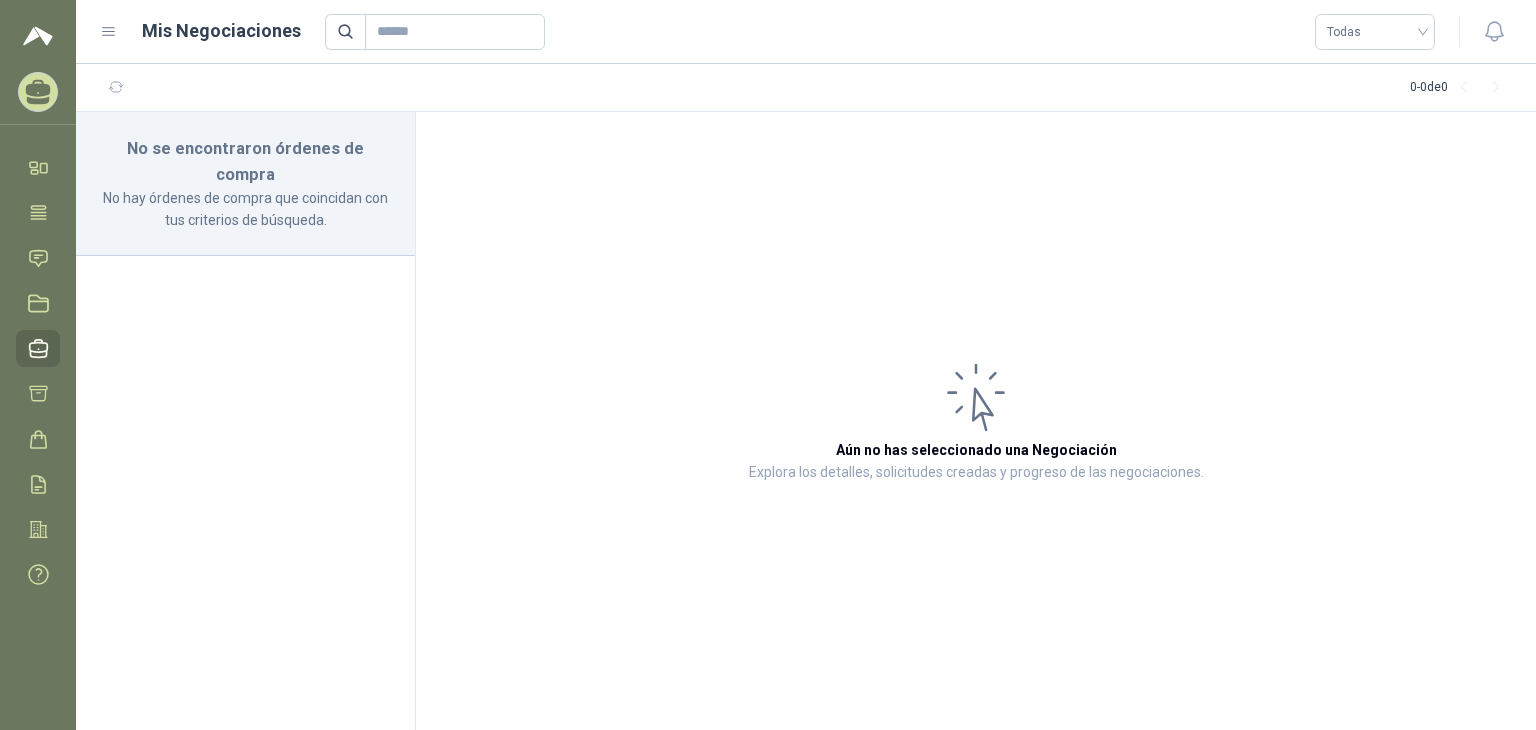 click 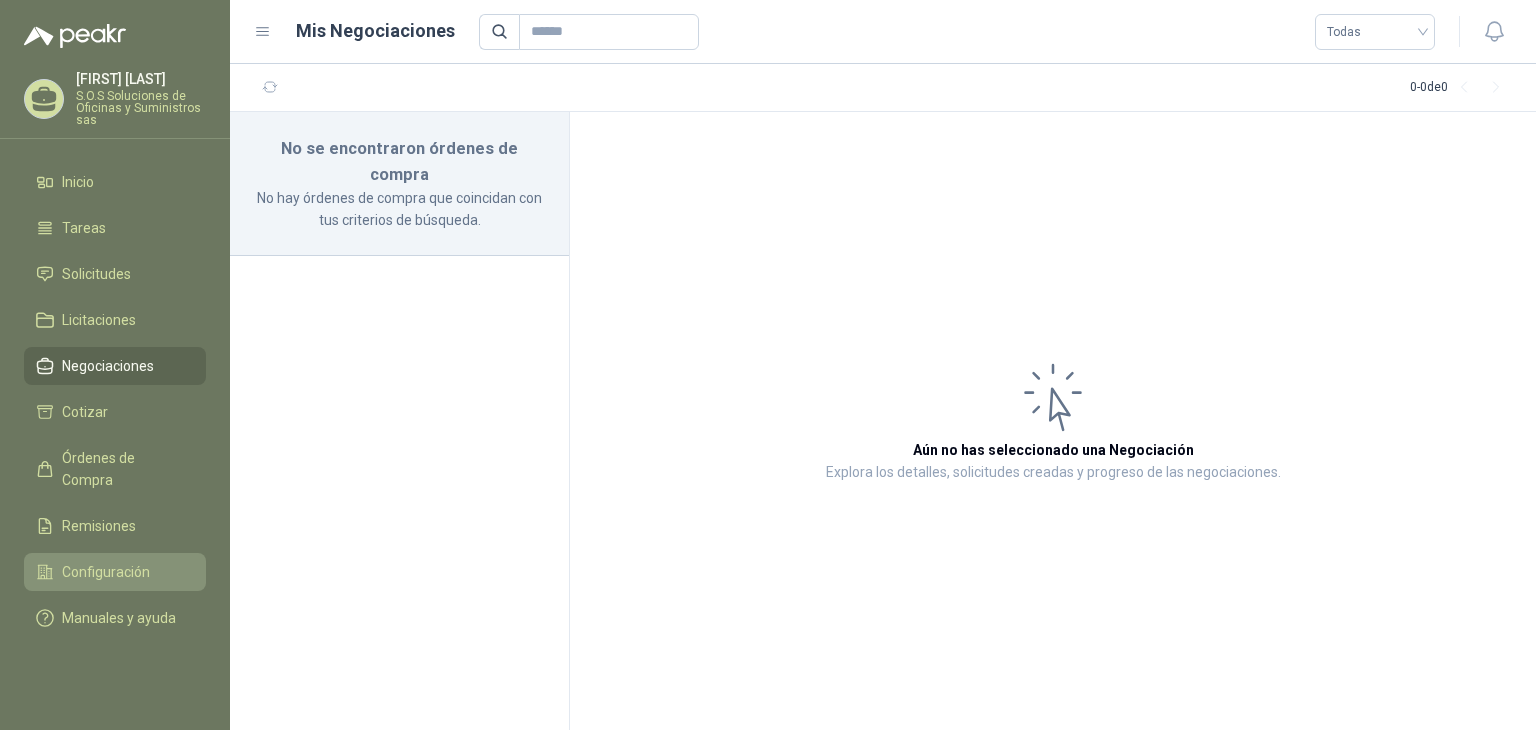 click on "Configuración" at bounding box center [106, 572] 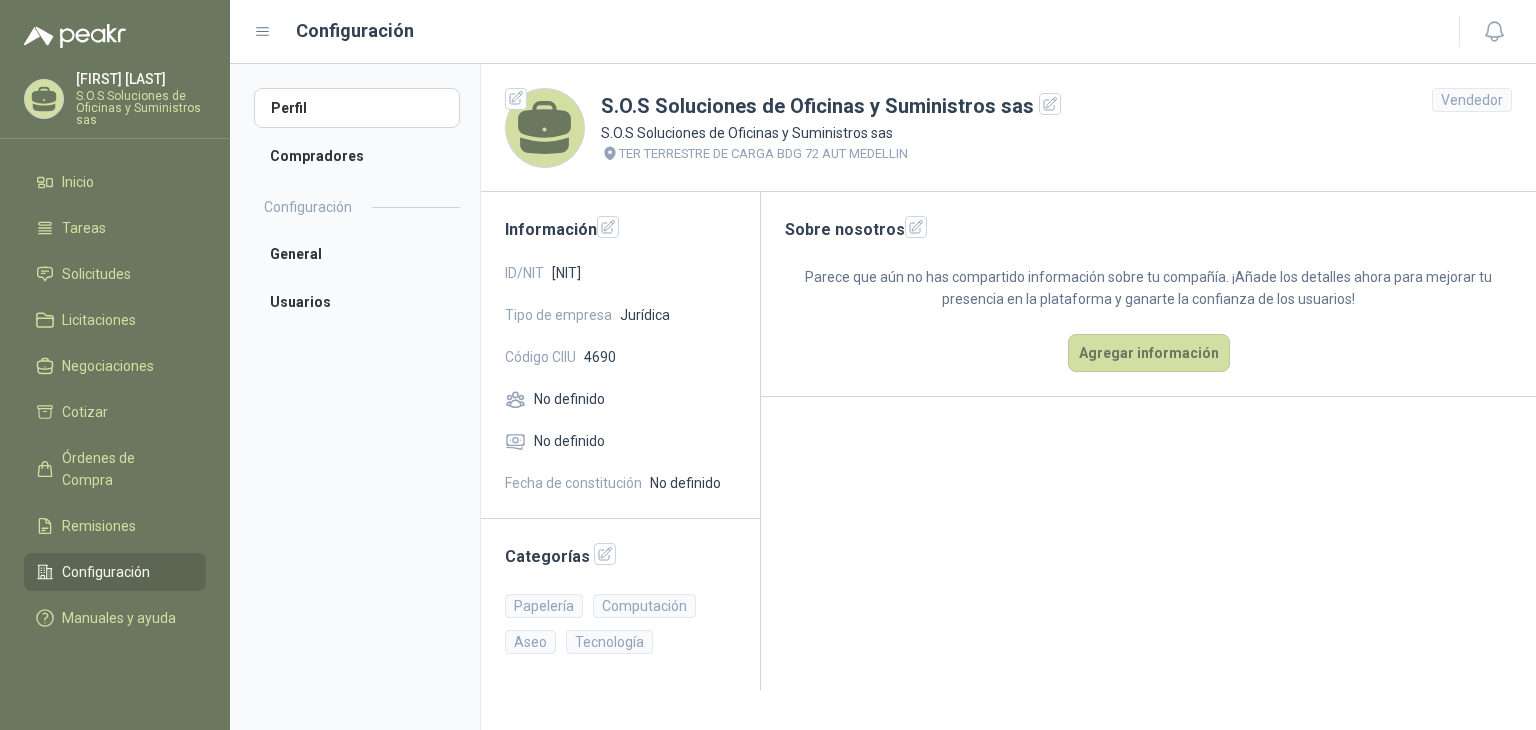 click on "Fecha de constitución" at bounding box center [573, 483] 